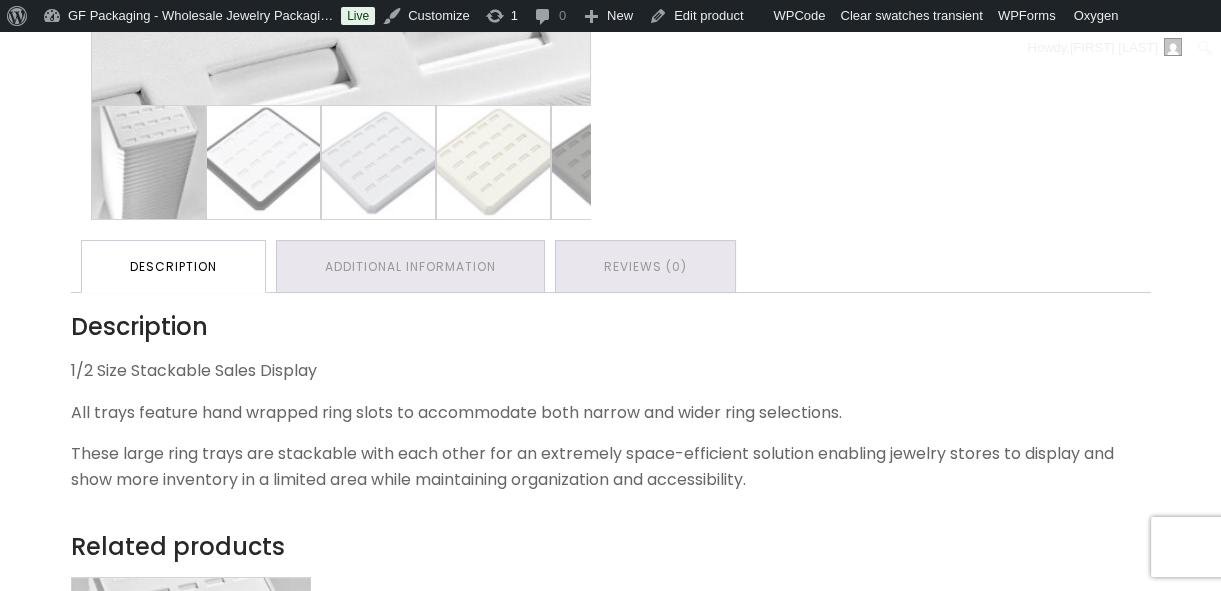 scroll, scrollTop: 1090, scrollLeft: 0, axis: vertical 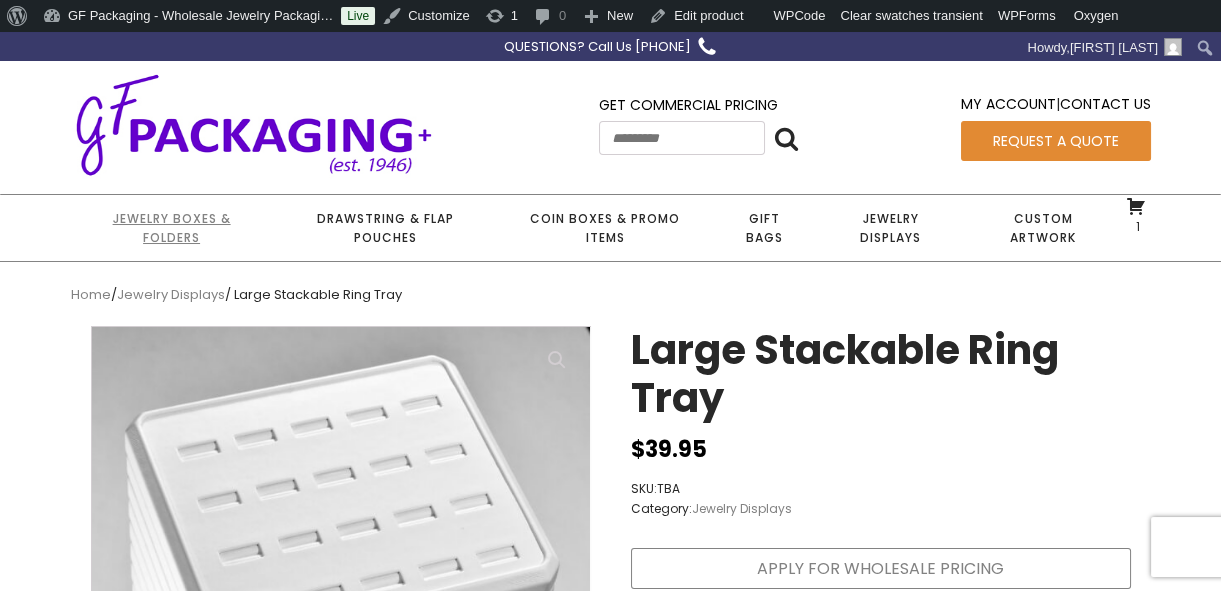 click on "Jewelry Boxes & Folders" at bounding box center (172, 228) 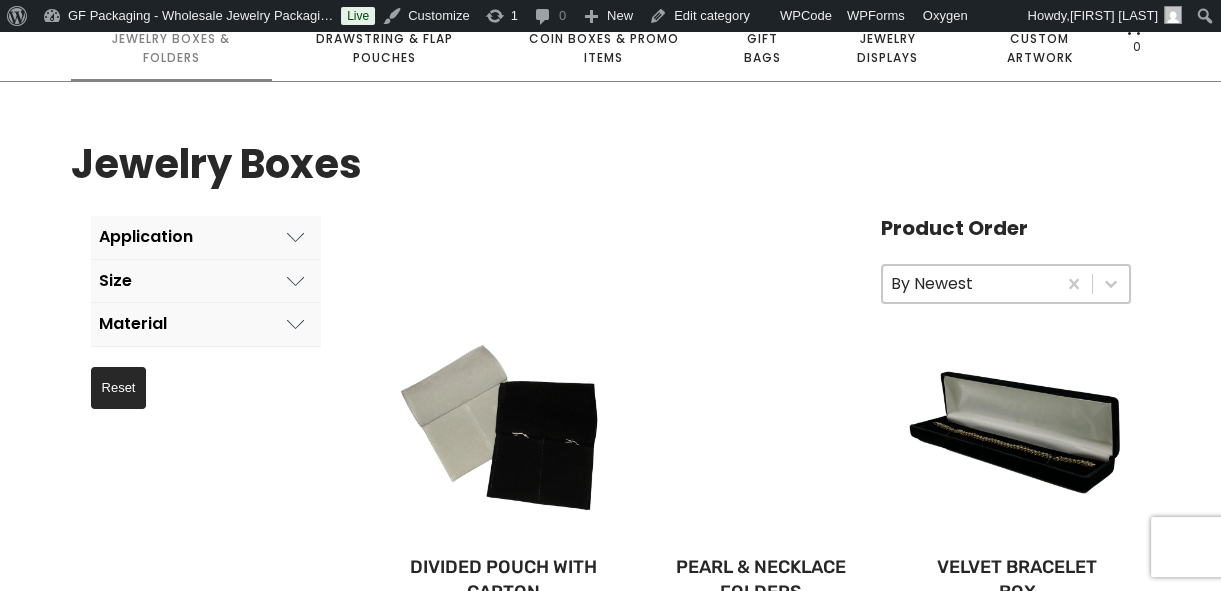 scroll, scrollTop: 272, scrollLeft: 0, axis: vertical 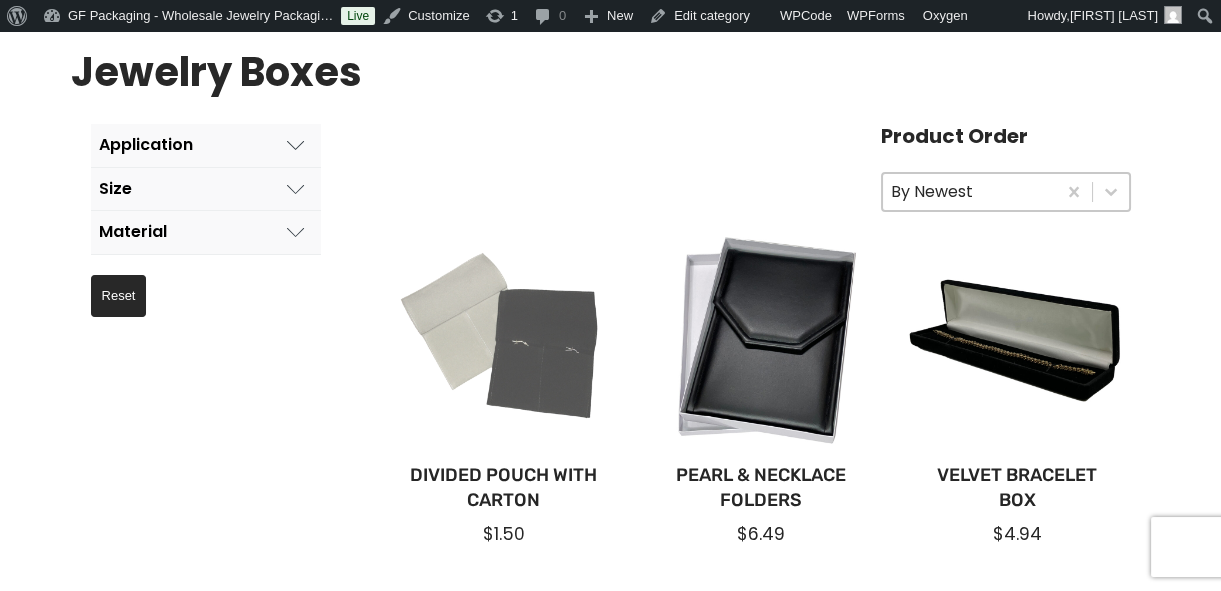 click at bounding box center [504, 340] 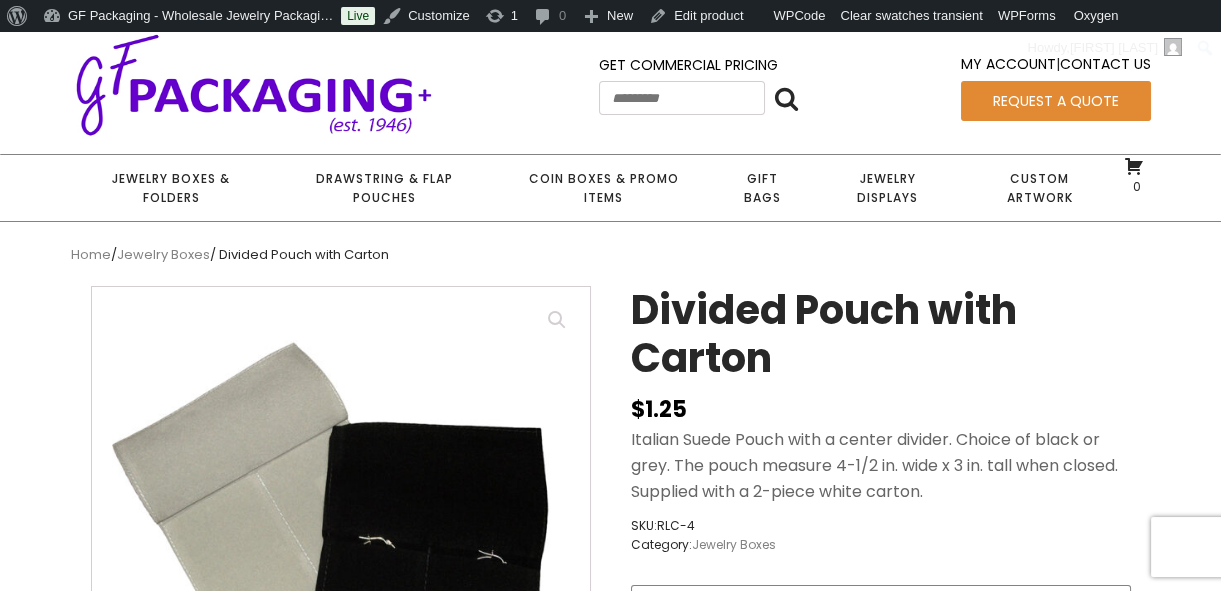 scroll, scrollTop: 0, scrollLeft: 0, axis: both 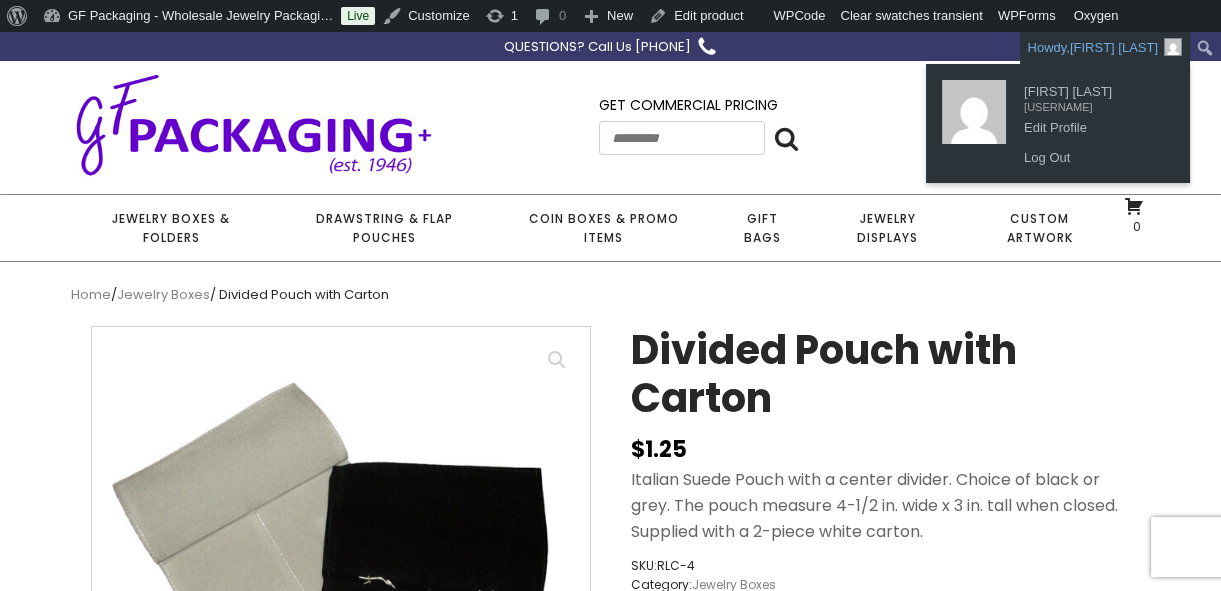 click on "Howdy, [FIRST] [LAST]" at bounding box center (1105, 48) 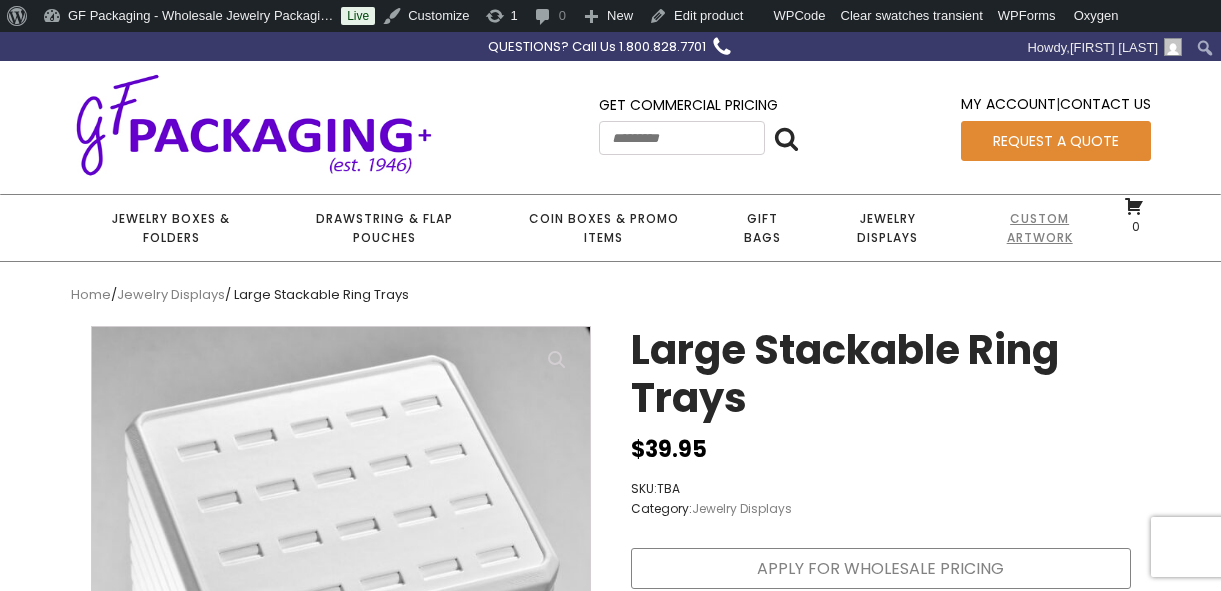 scroll, scrollTop: 0, scrollLeft: 0, axis: both 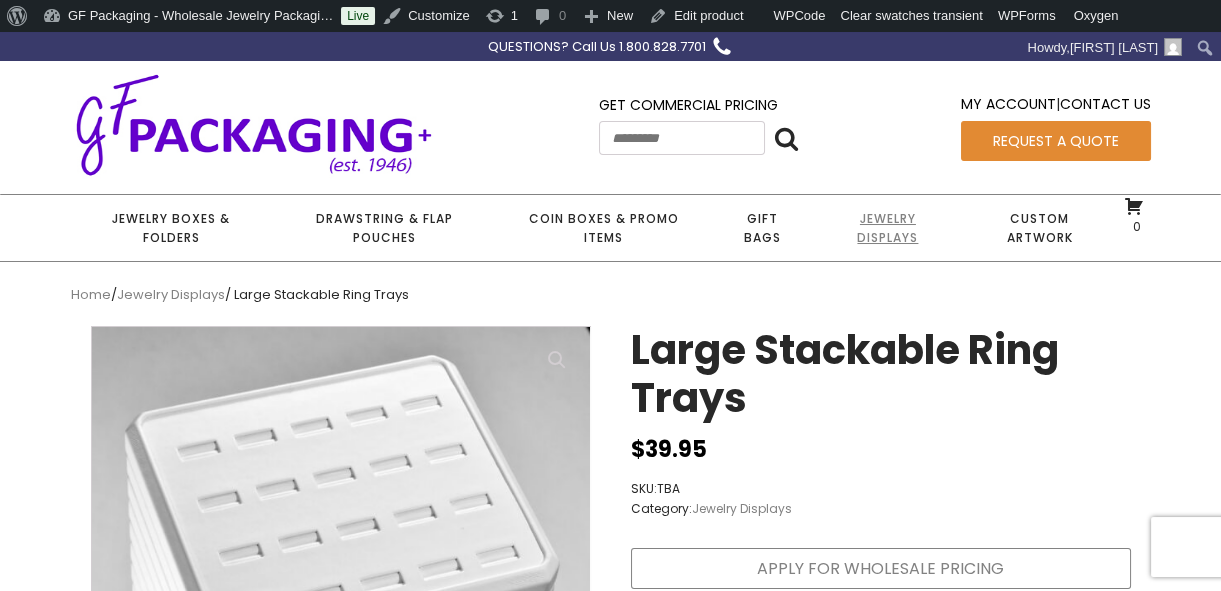 click on "Jewelry Displays" at bounding box center [888, 228] 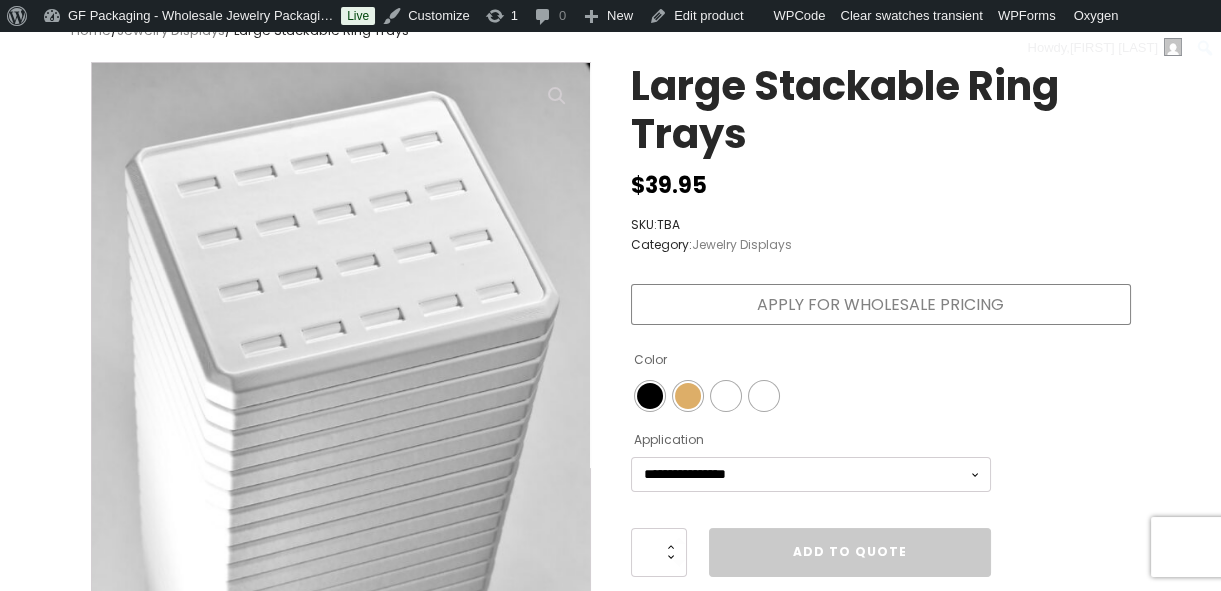 scroll, scrollTop: 272, scrollLeft: 0, axis: vertical 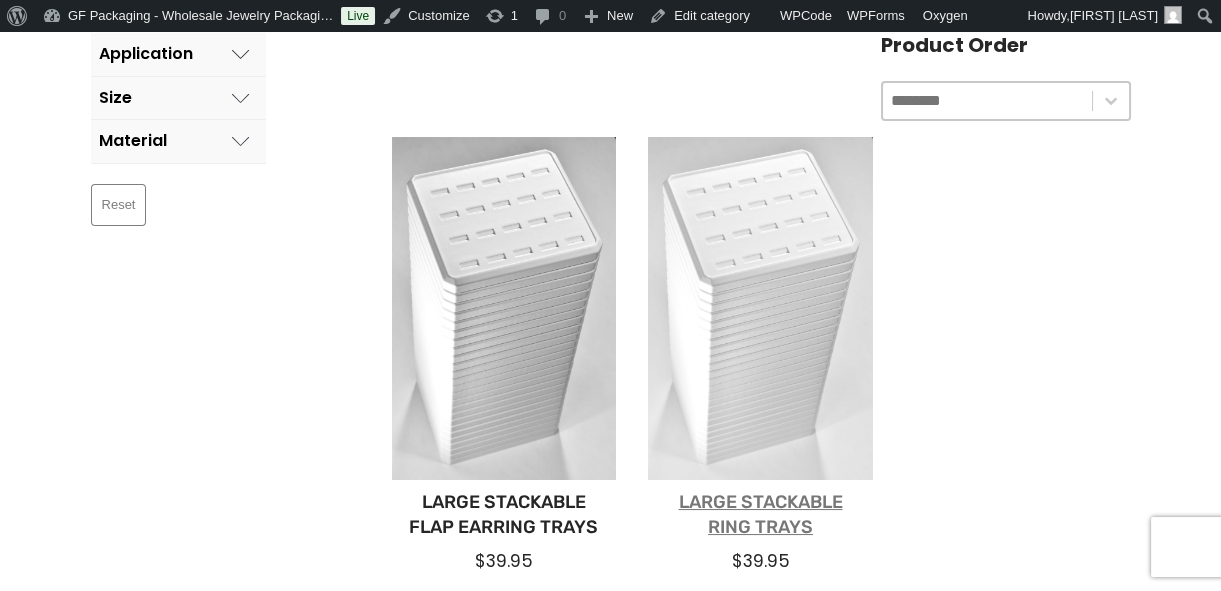 click on "Large Stackable Ring Trays" at bounding box center (760, 515) 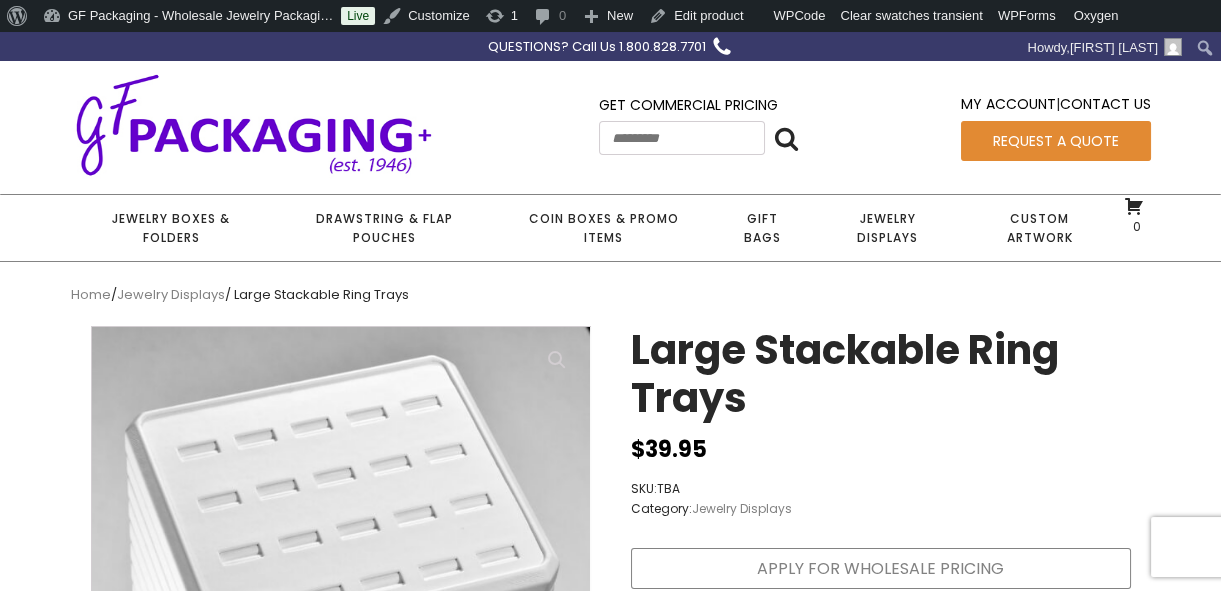 scroll, scrollTop: 181, scrollLeft: 0, axis: vertical 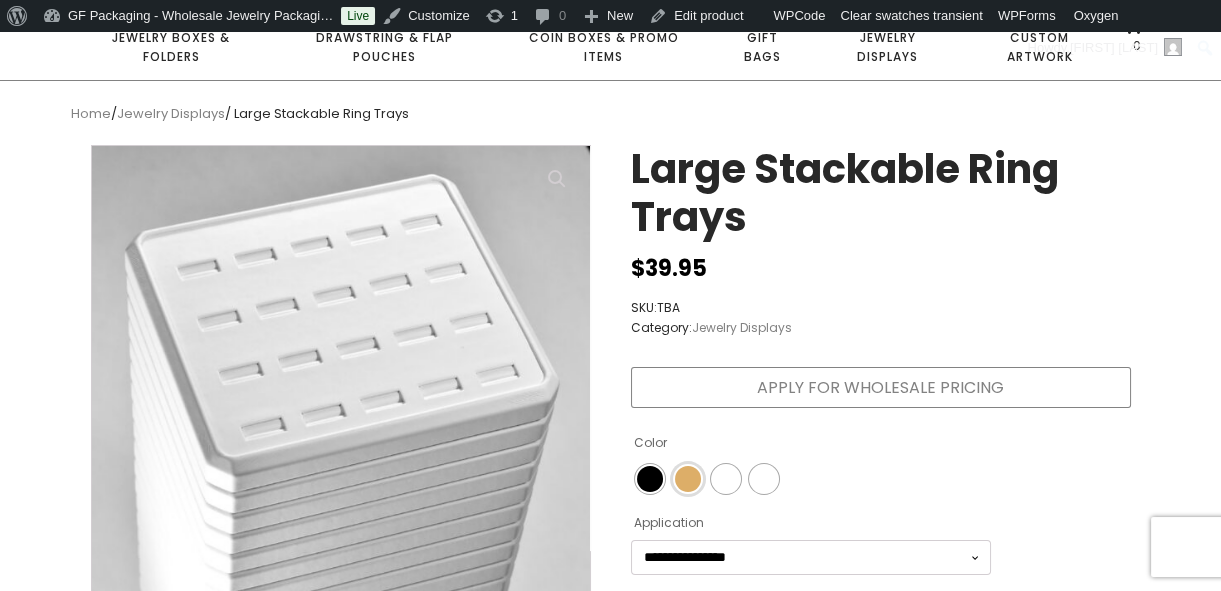click at bounding box center (688, 479) 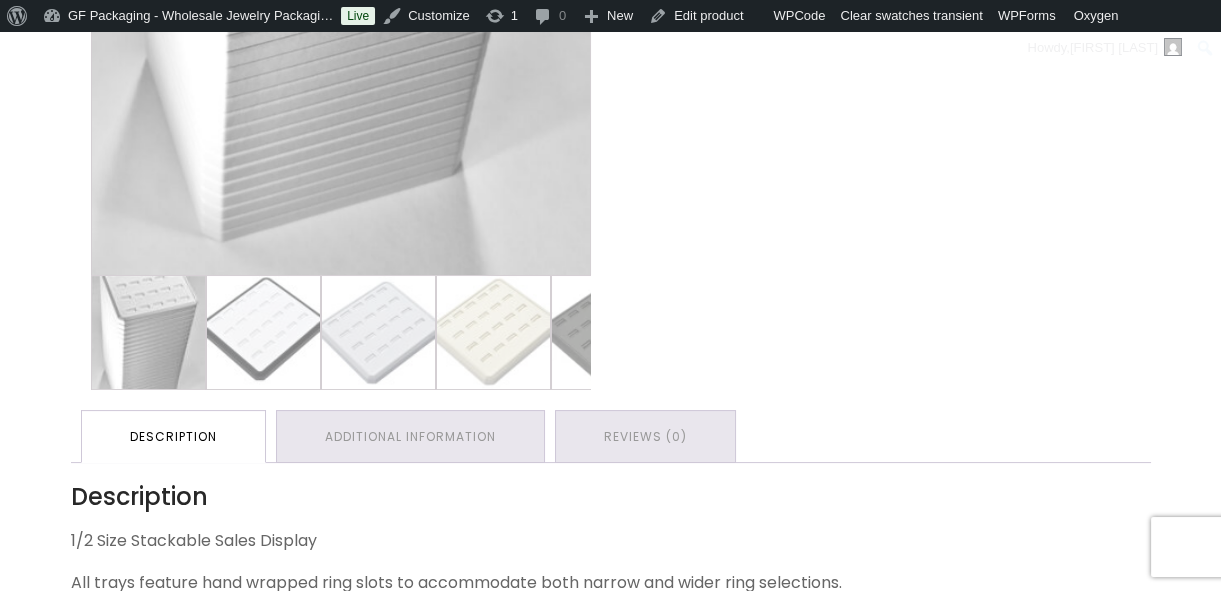 scroll, scrollTop: 1000, scrollLeft: 0, axis: vertical 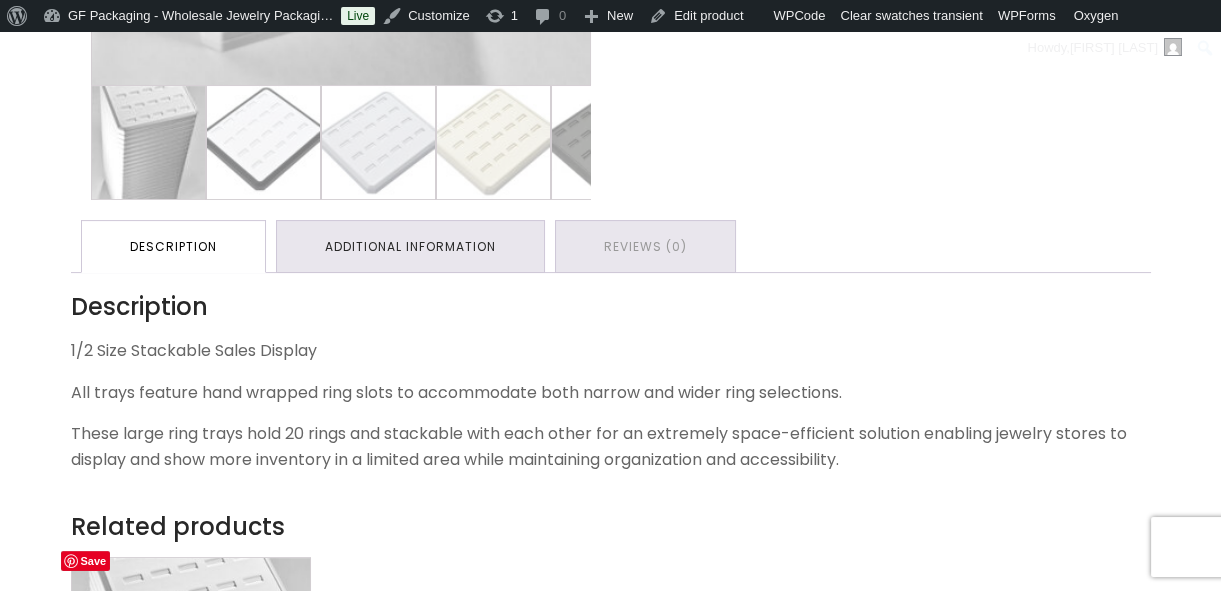 click on "Additional information" at bounding box center [410, 246] 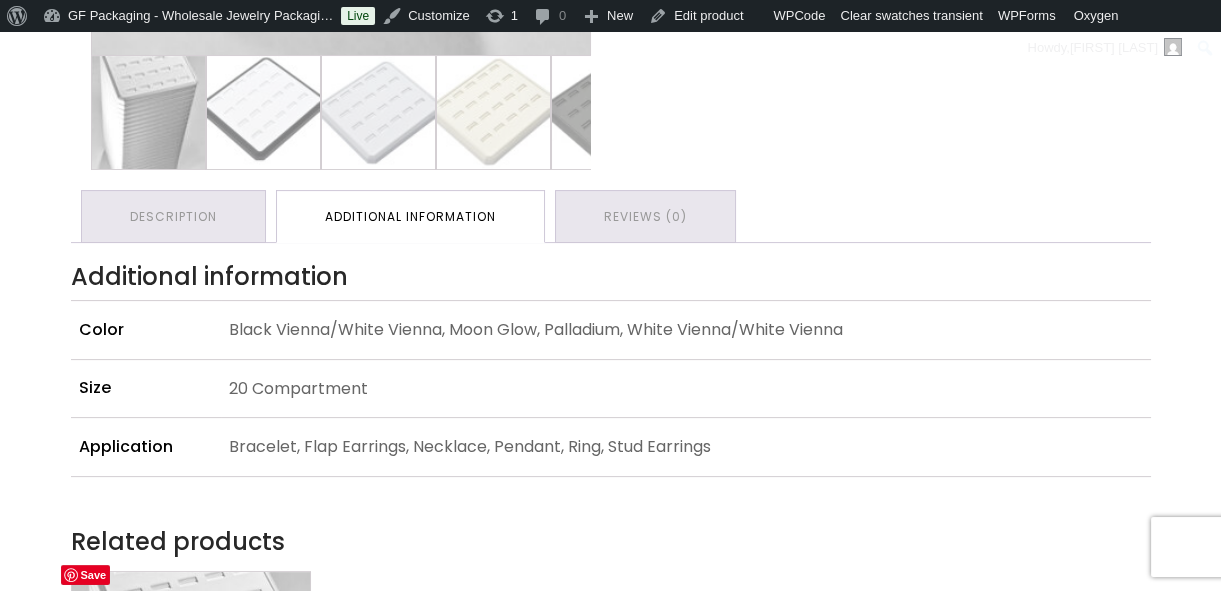 scroll, scrollTop: 1000, scrollLeft: 0, axis: vertical 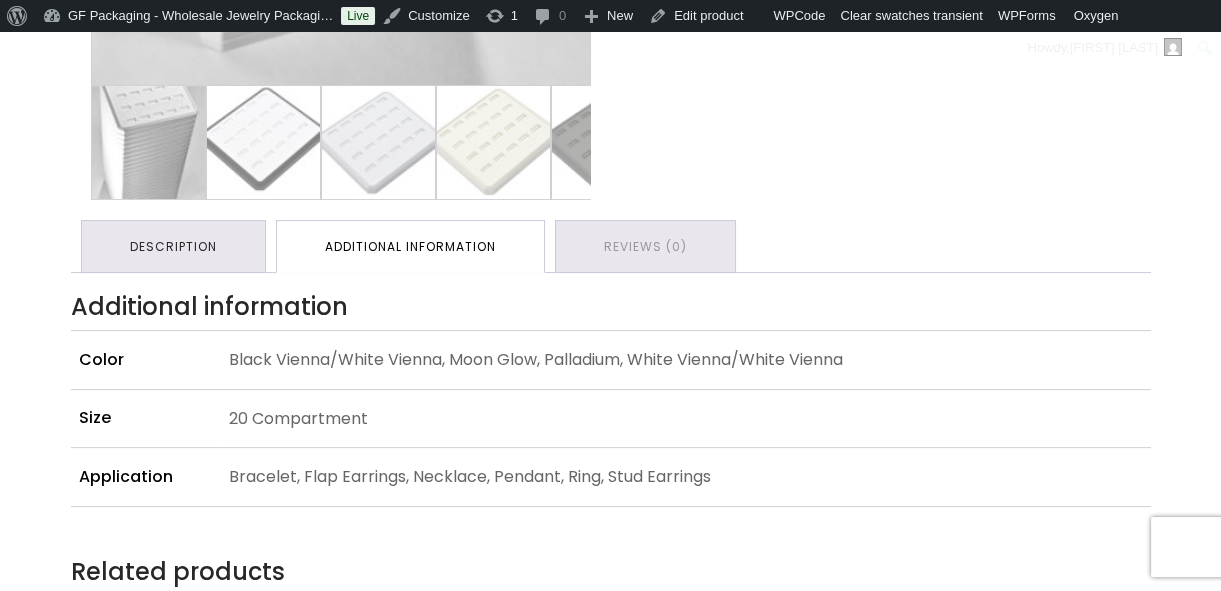 click on "Description" at bounding box center [173, 246] 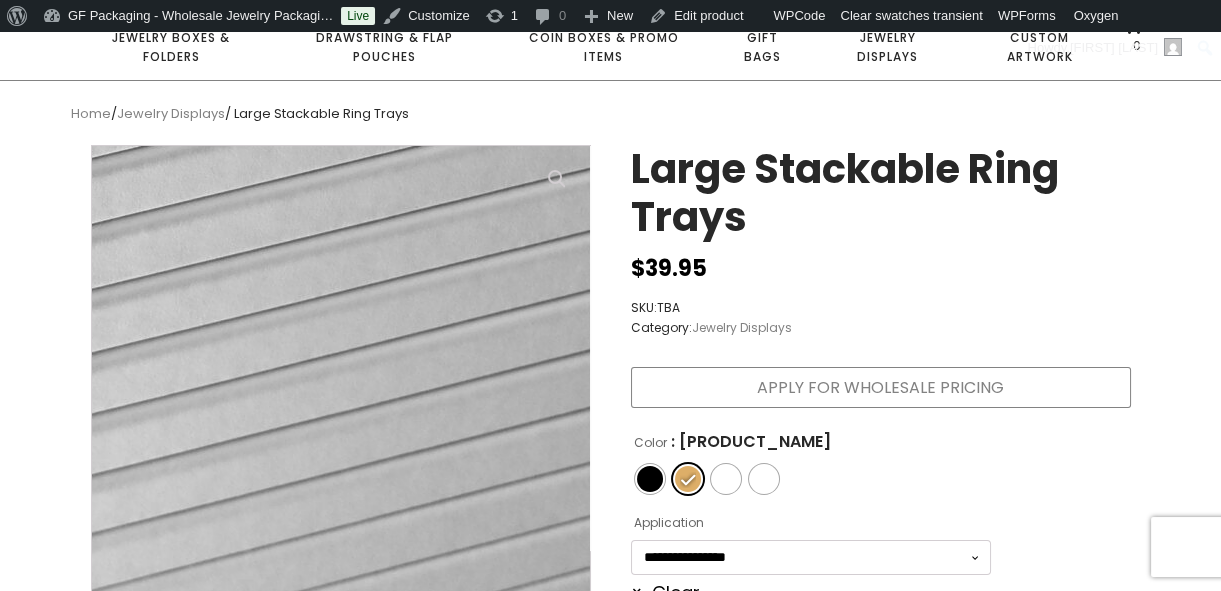 scroll, scrollTop: 0, scrollLeft: 0, axis: both 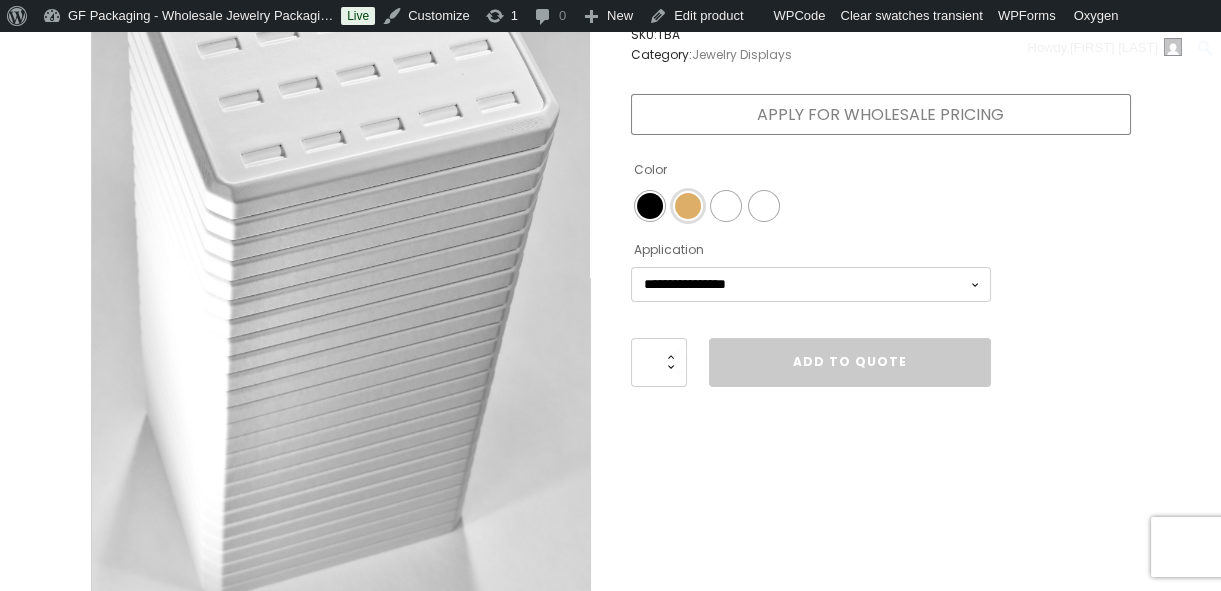 click at bounding box center [688, 206] 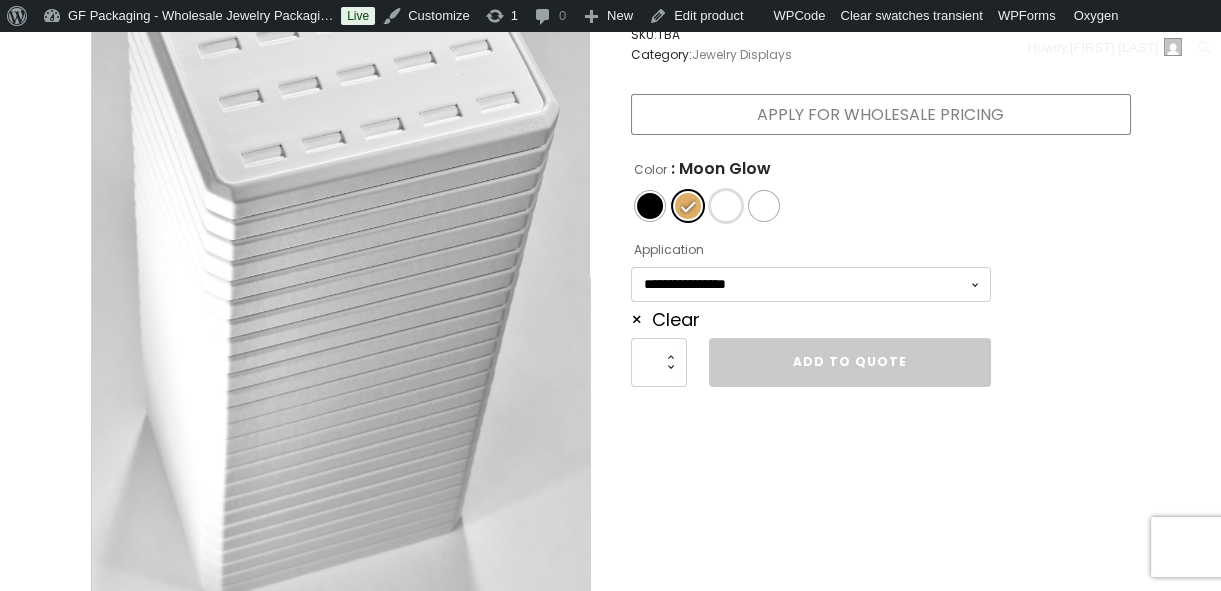 click at bounding box center (726, 206) 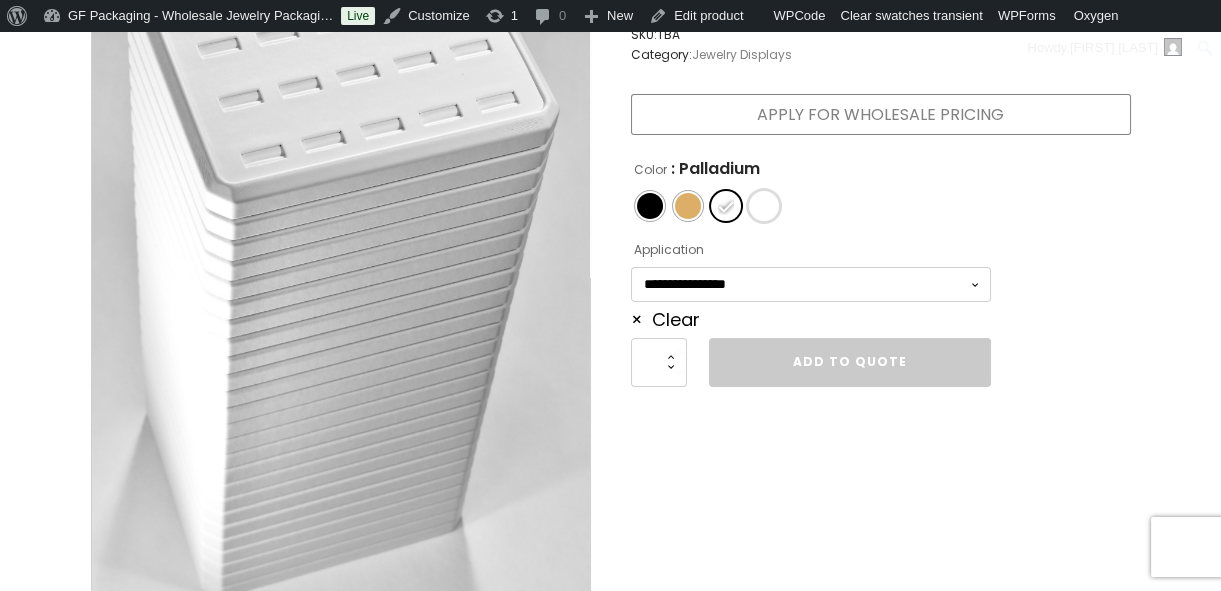 click at bounding box center (764, 206) 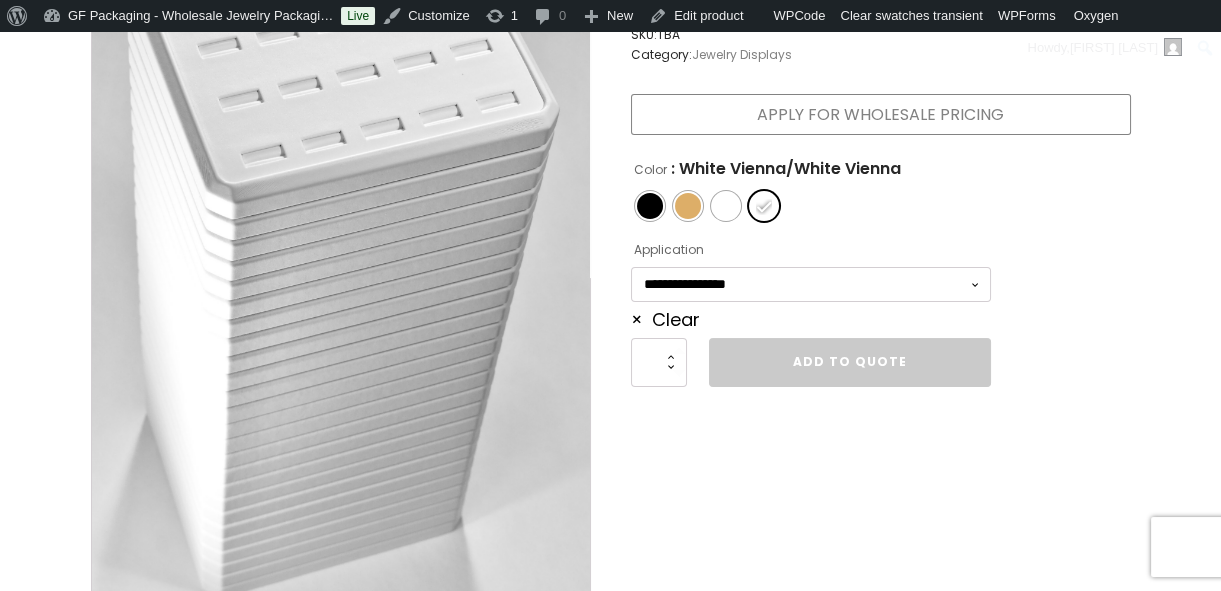 scroll, scrollTop: 272, scrollLeft: 0, axis: vertical 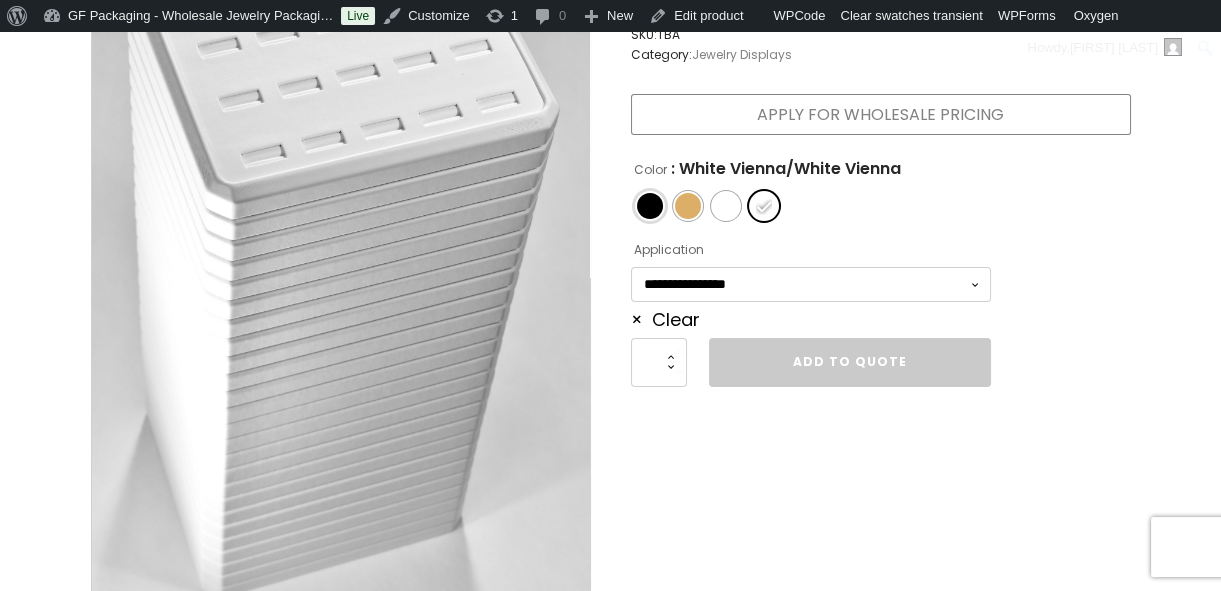 click at bounding box center (650, 206) 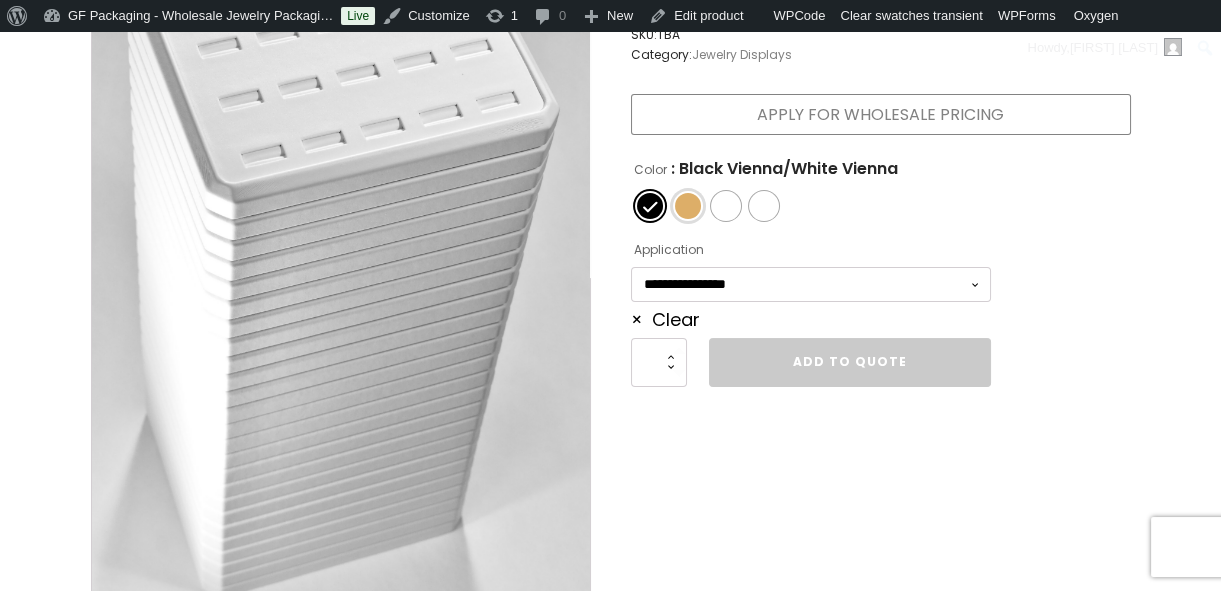 click at bounding box center (688, 206) 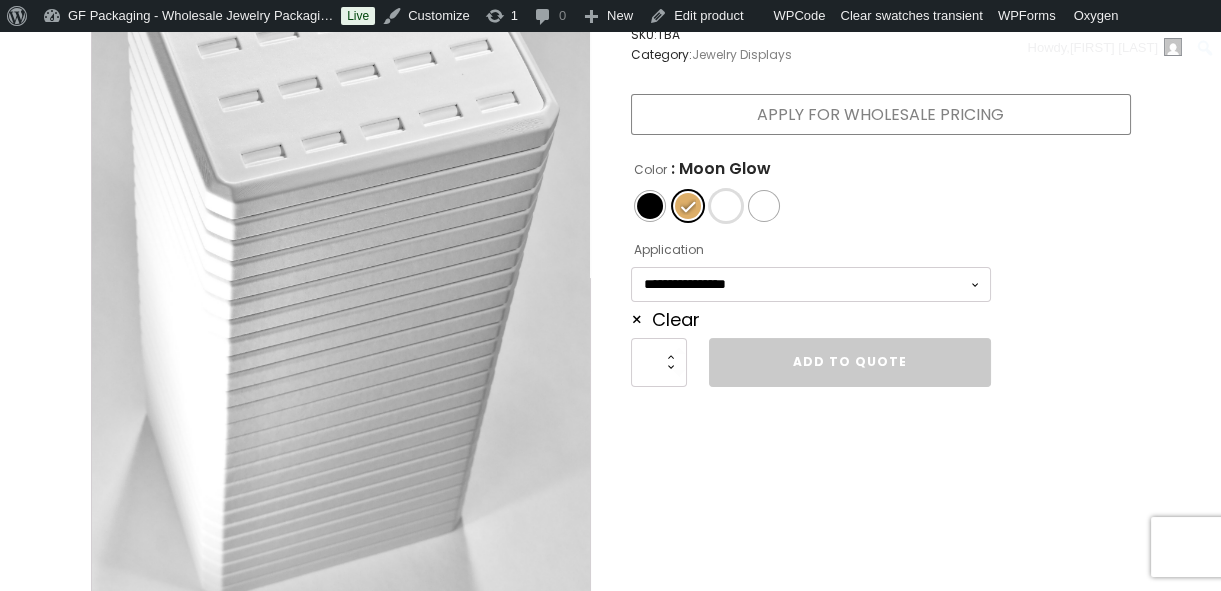 click at bounding box center [726, 206] 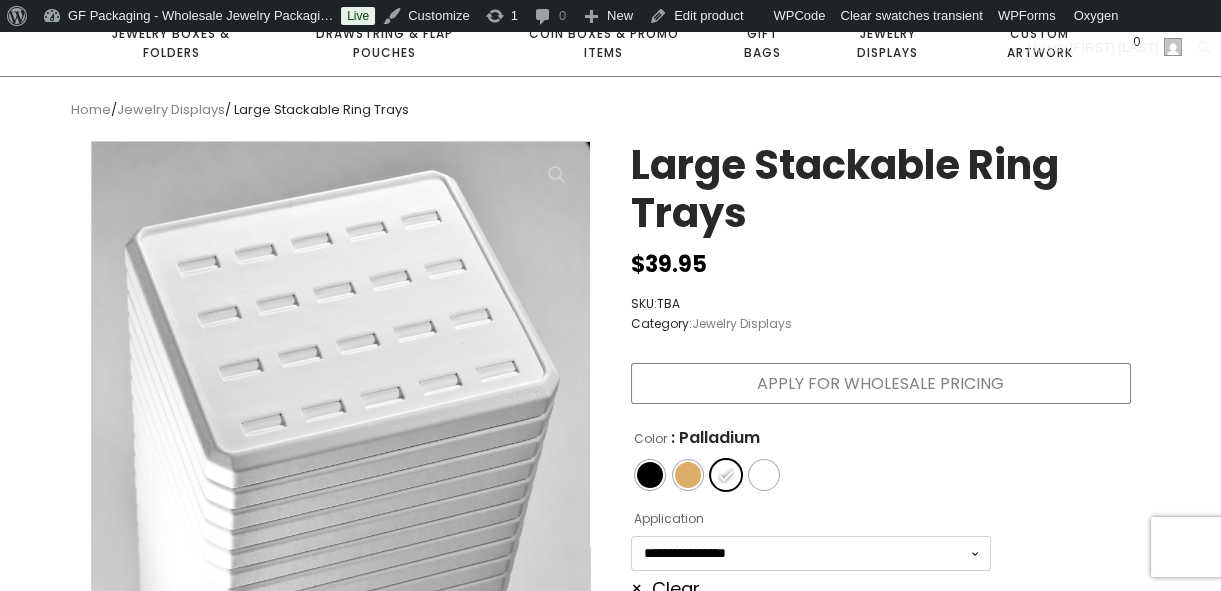 scroll, scrollTop: 181, scrollLeft: 0, axis: vertical 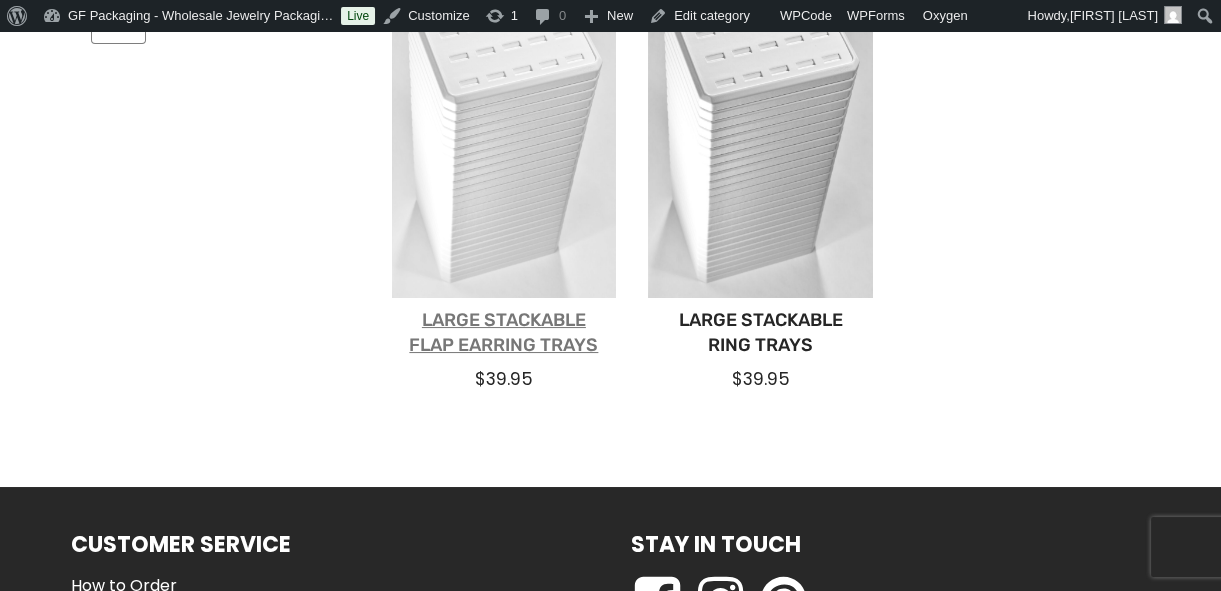 click on "Large Stackable Flap Earring Trays" at bounding box center [504, 333] 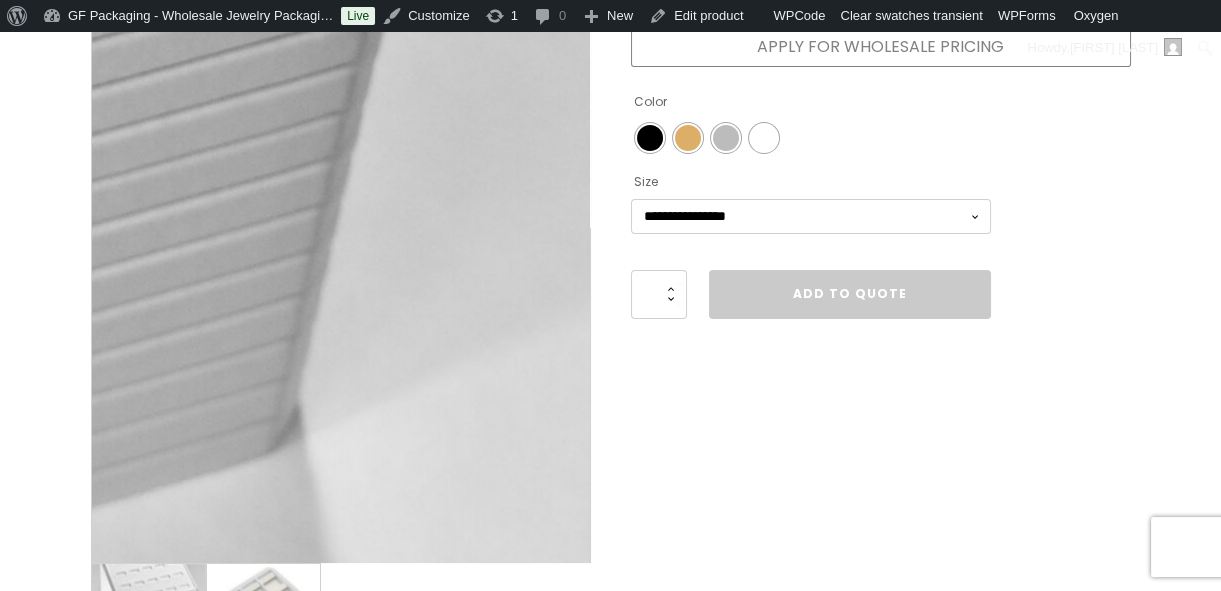 scroll, scrollTop: 363, scrollLeft: 0, axis: vertical 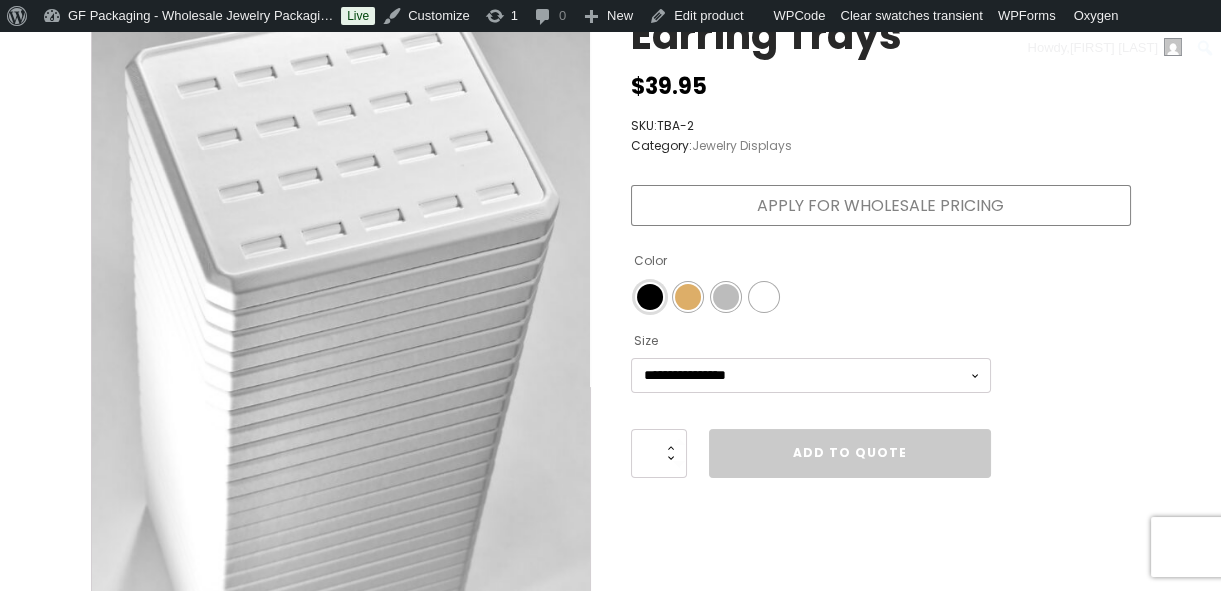 click at bounding box center [650, 297] 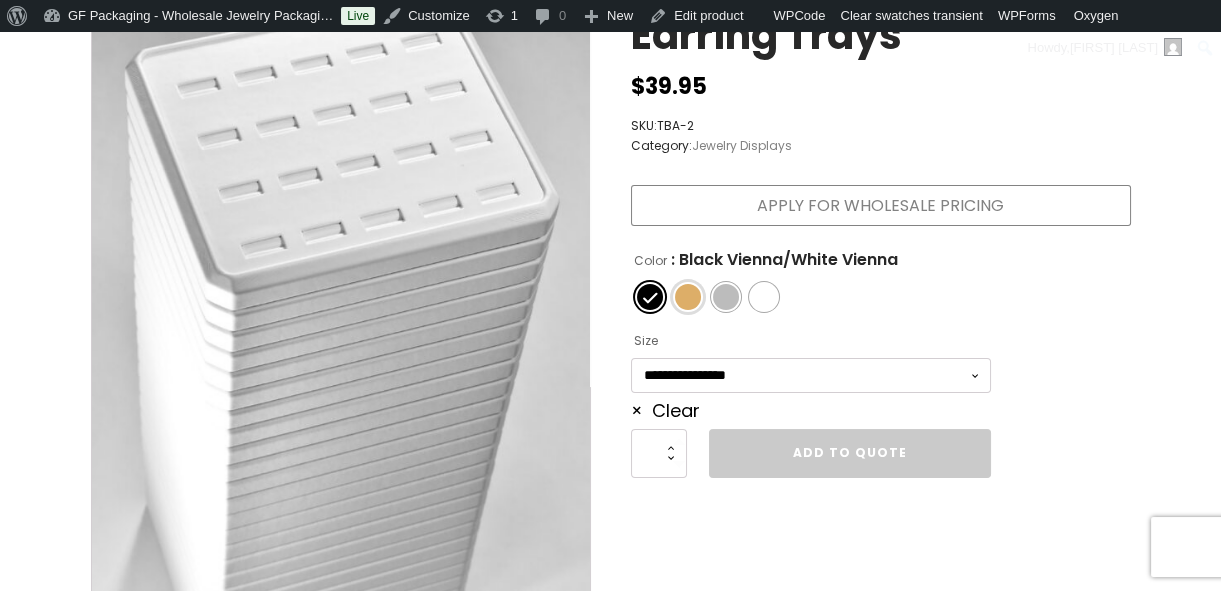 click at bounding box center [688, 297] 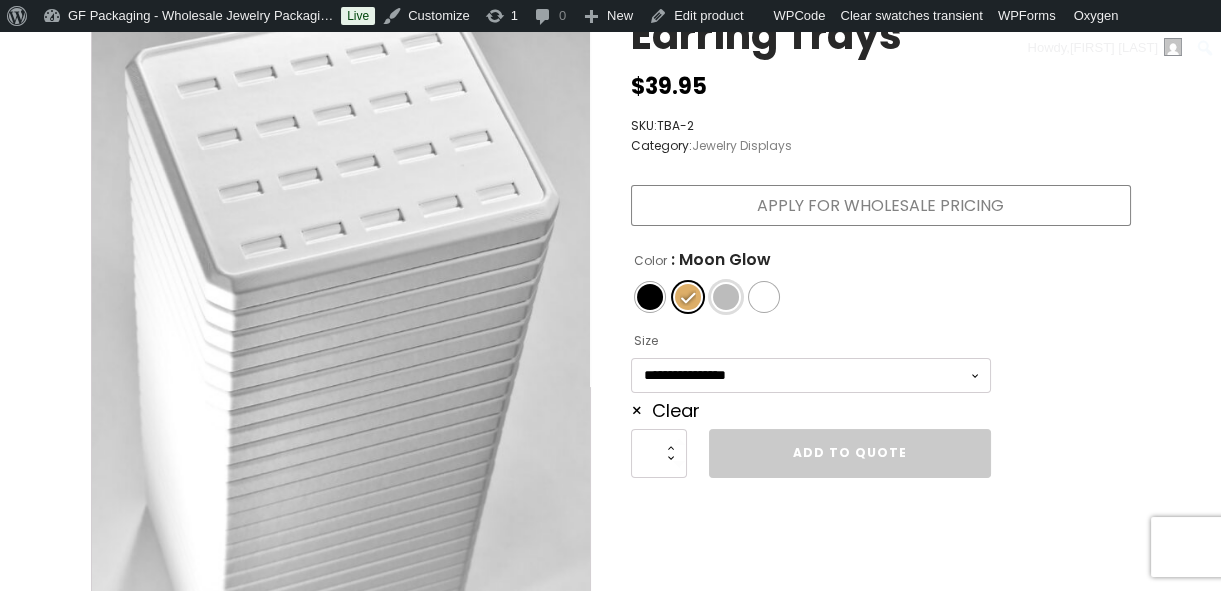 click at bounding box center (726, 297) 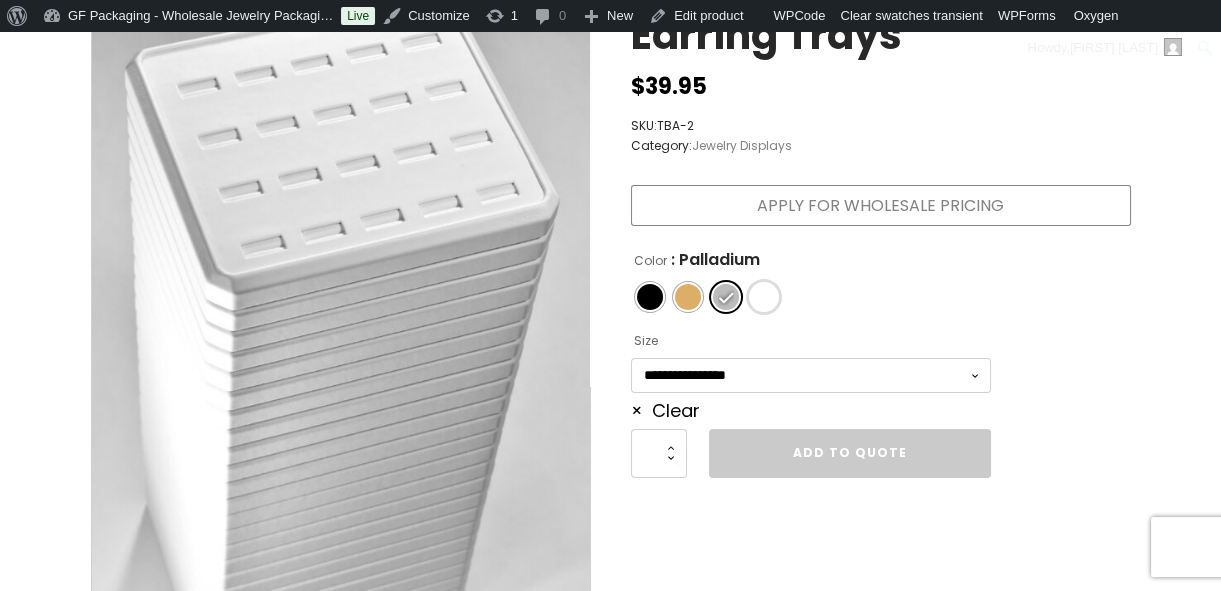click at bounding box center [764, 297] 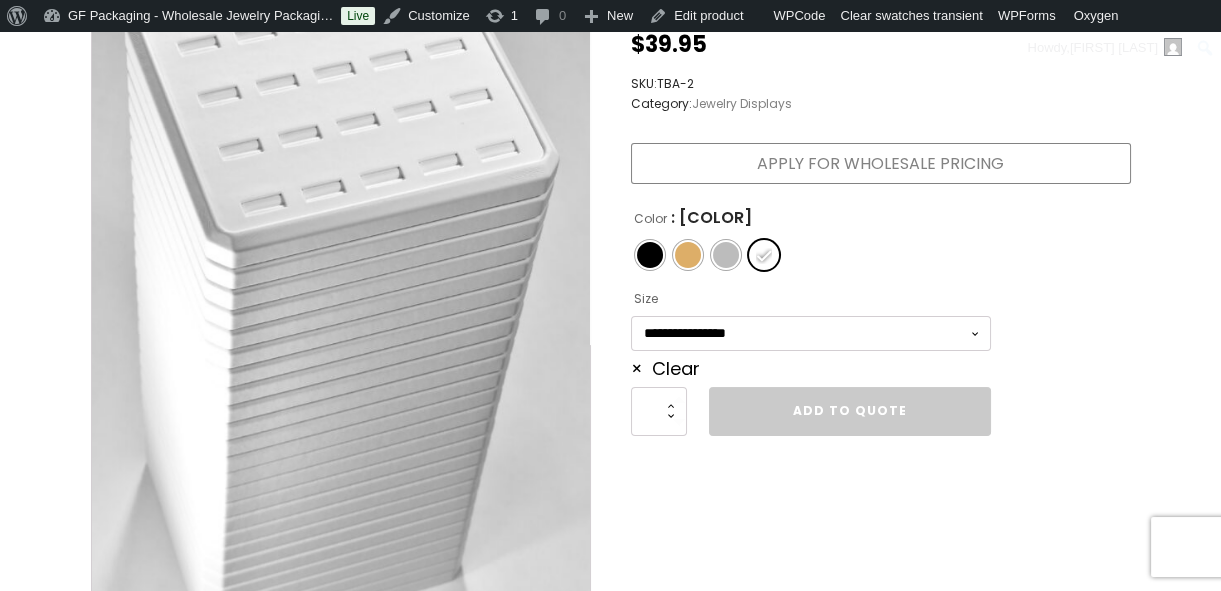 scroll, scrollTop: 363, scrollLeft: 0, axis: vertical 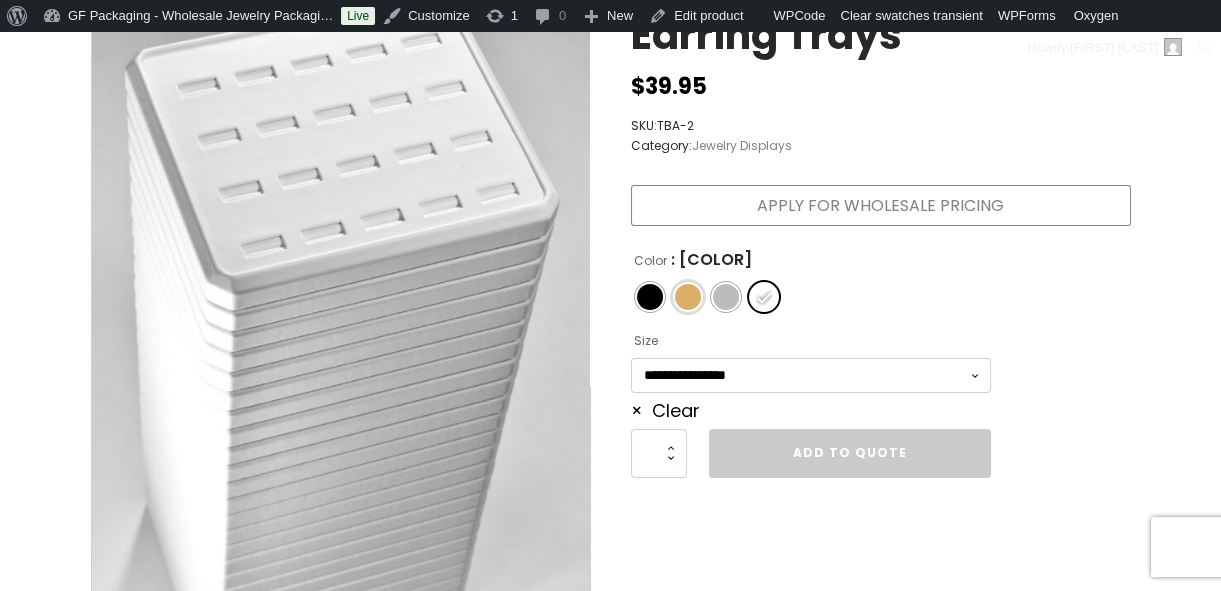 click at bounding box center (688, 297) 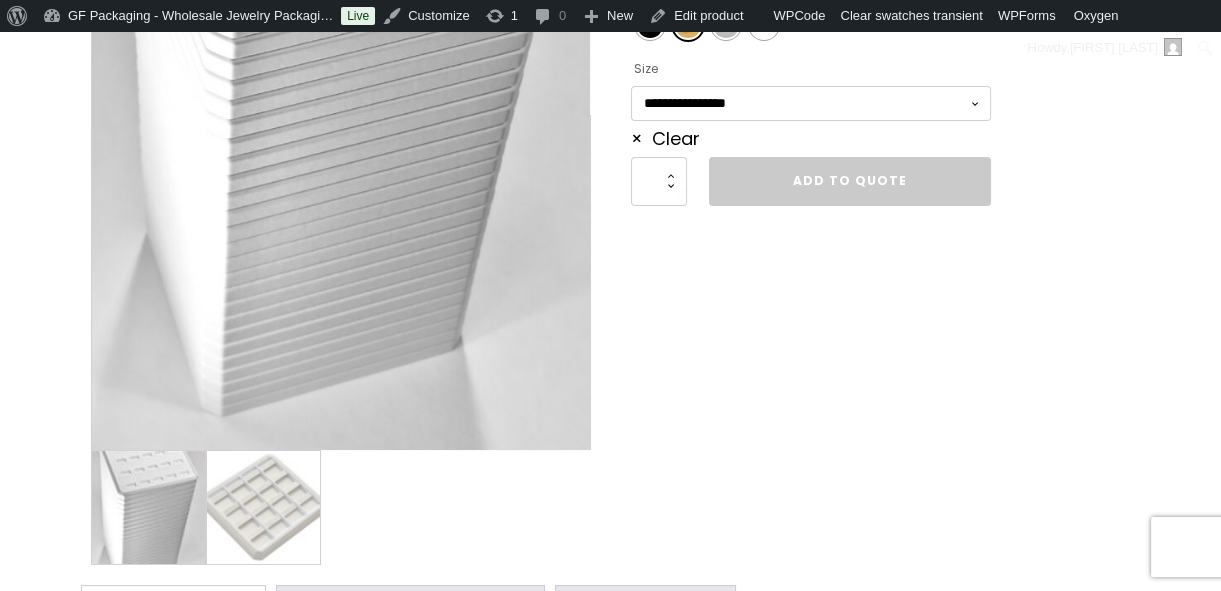 scroll, scrollTop: 636, scrollLeft: 0, axis: vertical 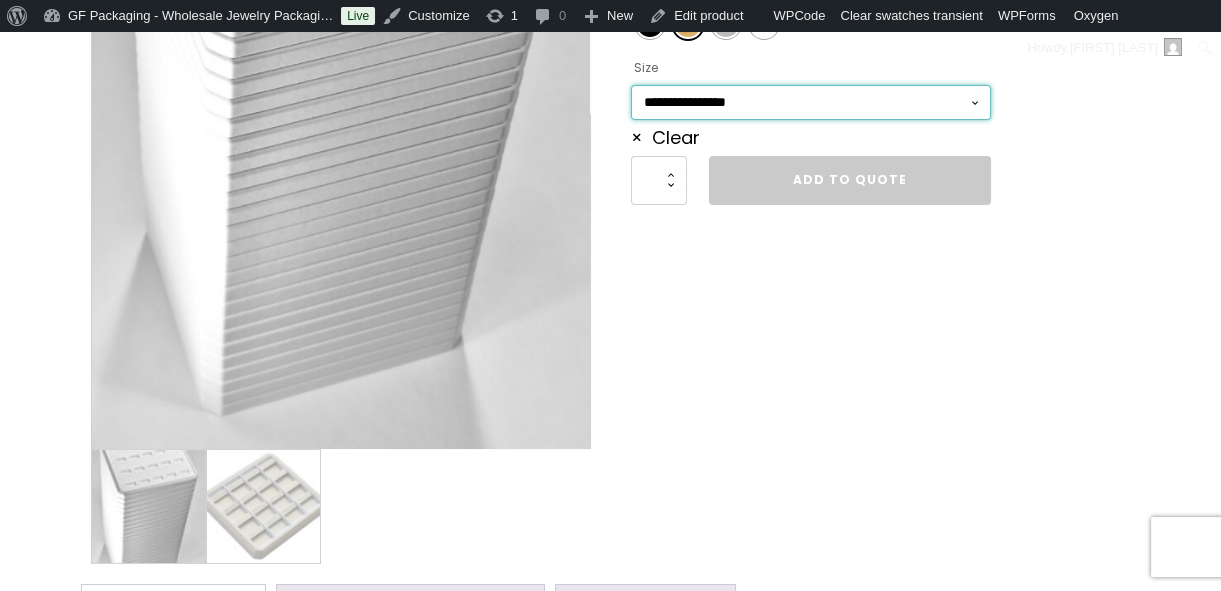 click on "**********" at bounding box center [811, 102] 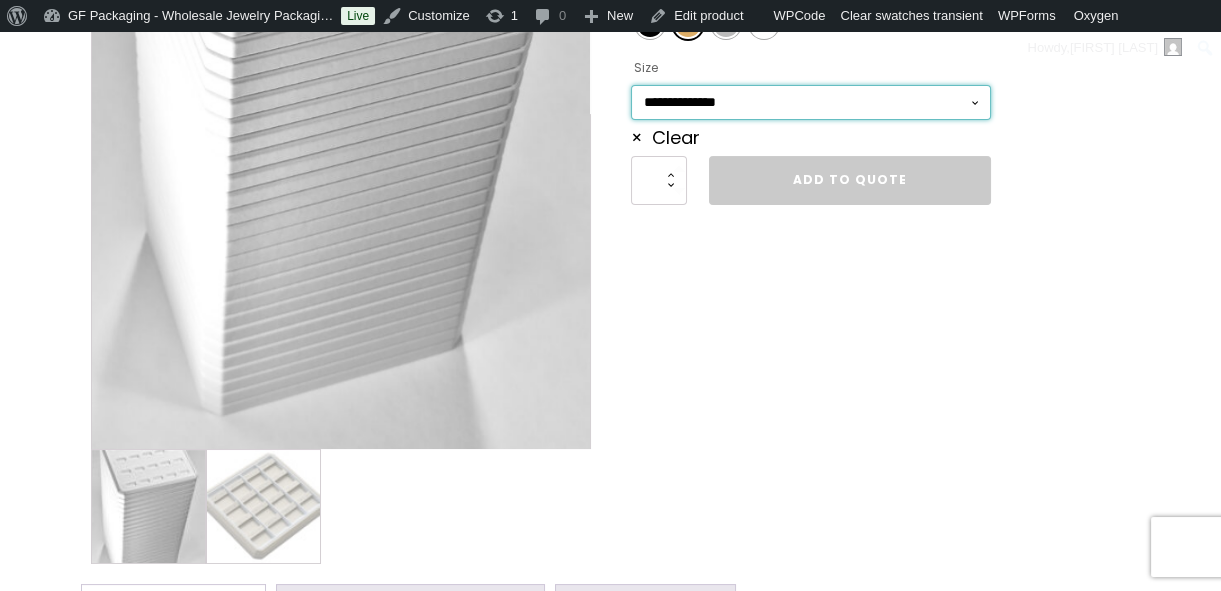 click on "**********" at bounding box center (811, 102) 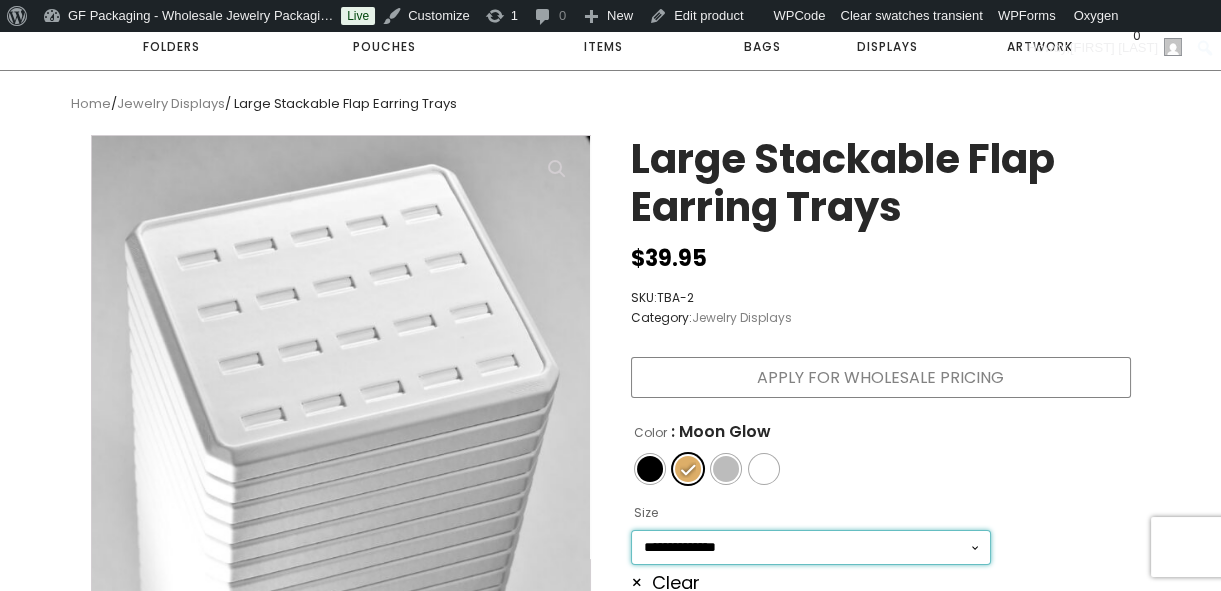 scroll, scrollTop: 0, scrollLeft: 0, axis: both 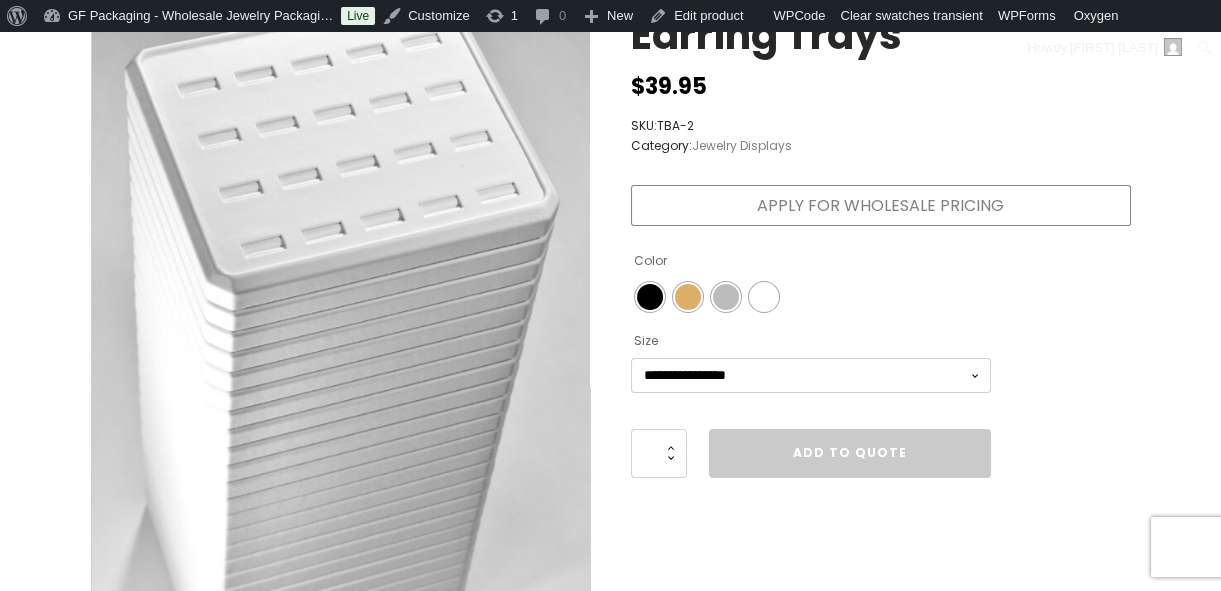 click on "**********" at bounding box center (881, 400) 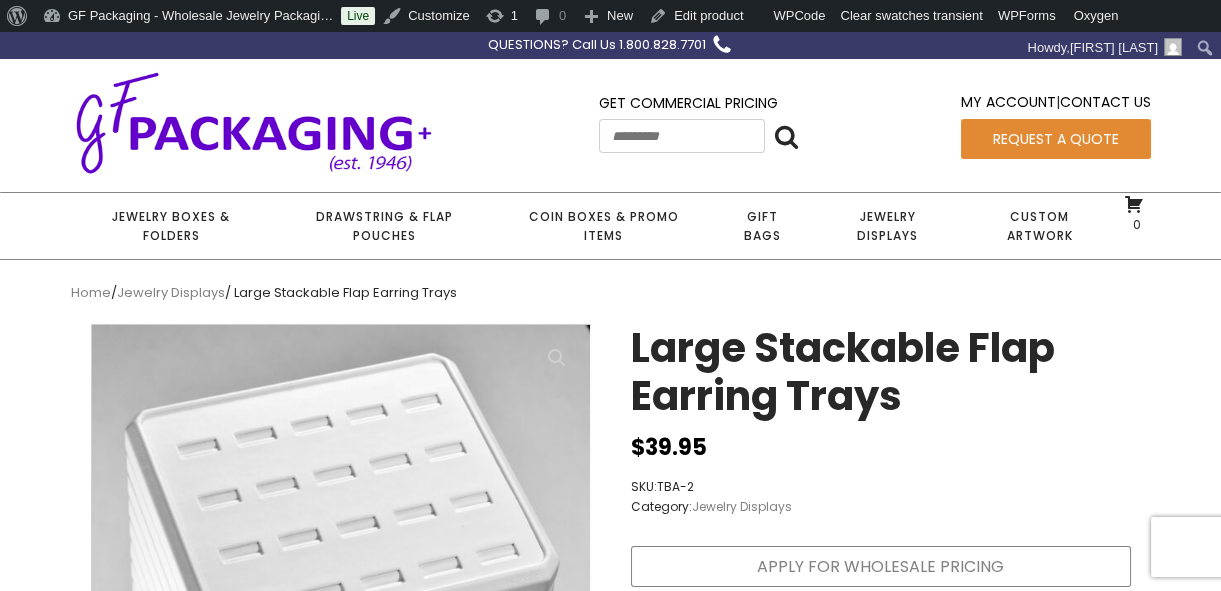 scroll, scrollTop: 0, scrollLeft: 0, axis: both 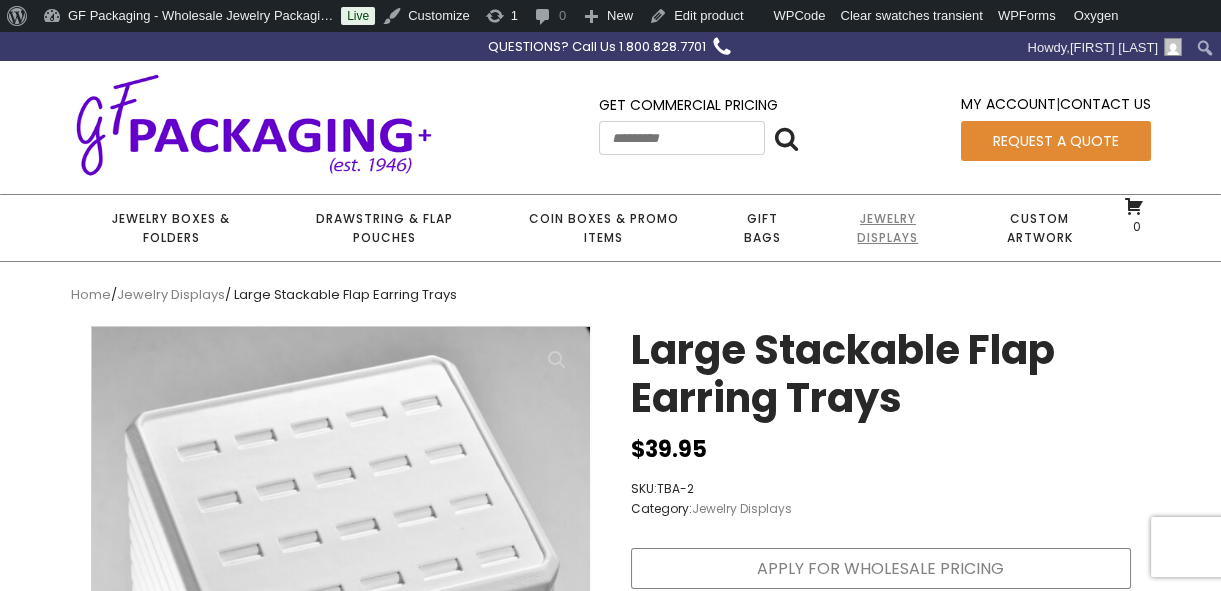 click on "Jewelry Displays" at bounding box center [888, 228] 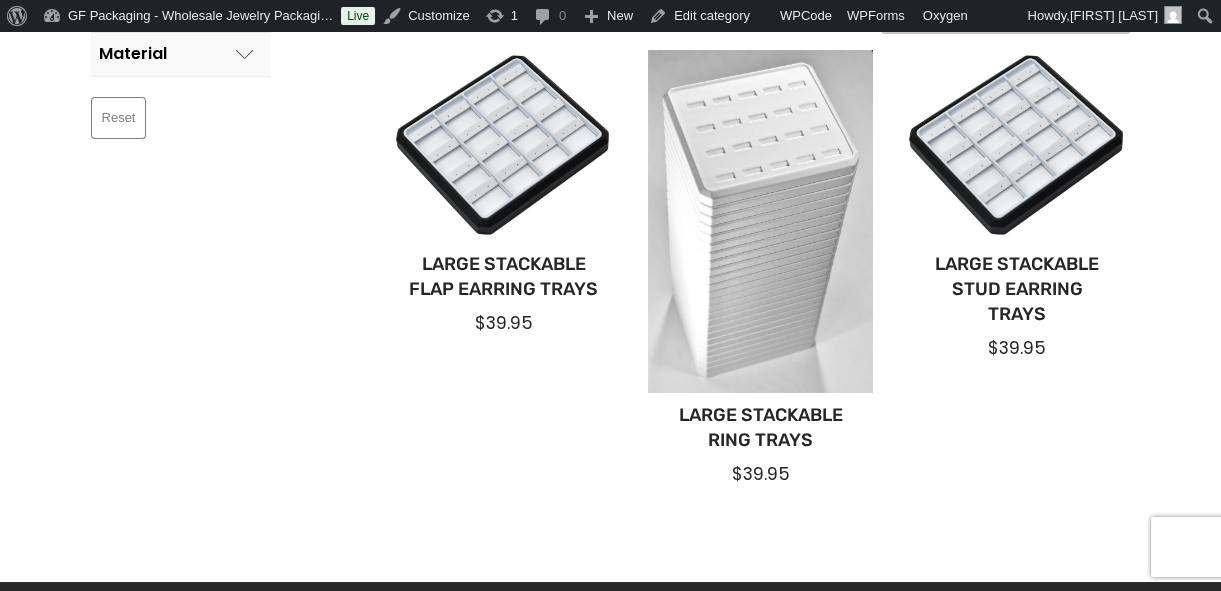scroll, scrollTop: 454, scrollLeft: 0, axis: vertical 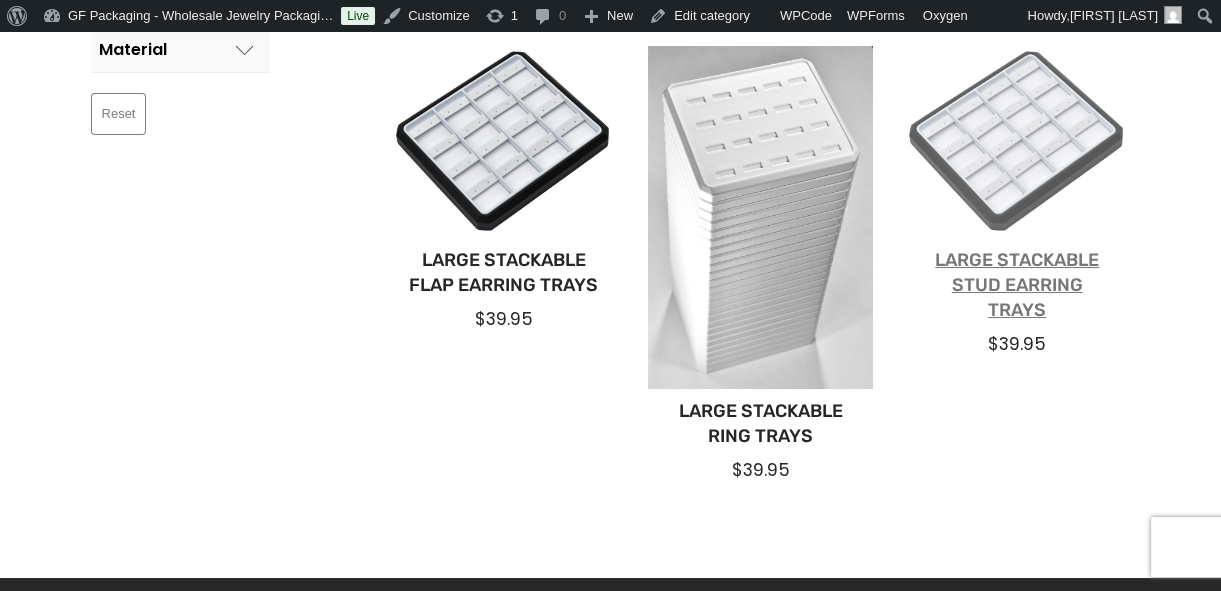 click on "Large Stackable Stud Earring Trays" at bounding box center [1017, 286] 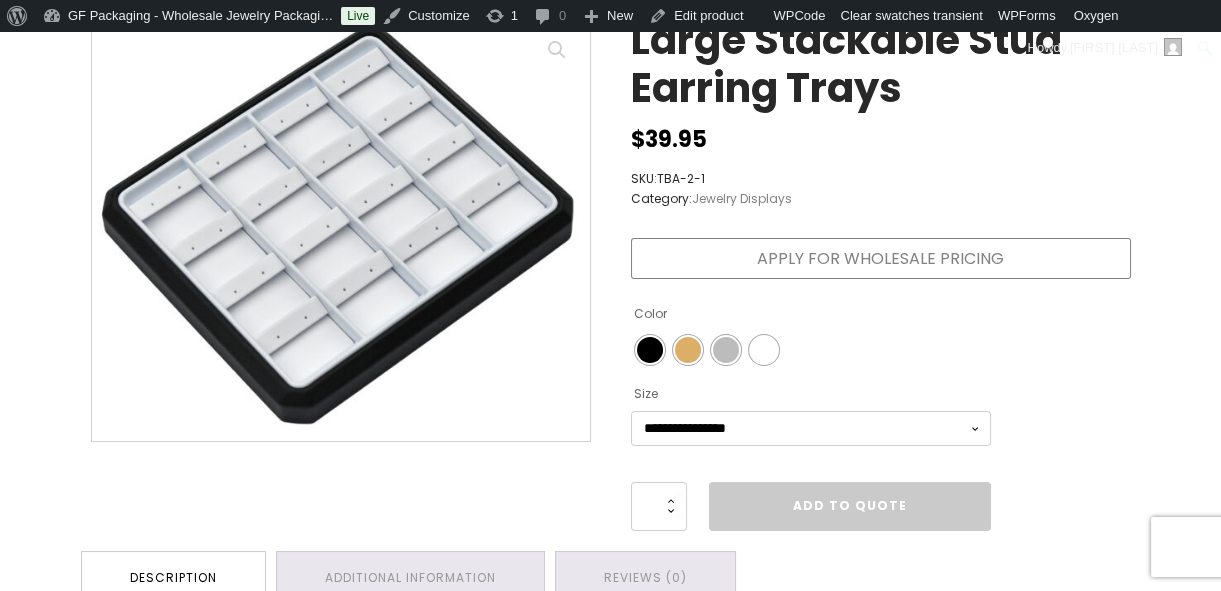 scroll, scrollTop: 363, scrollLeft: 0, axis: vertical 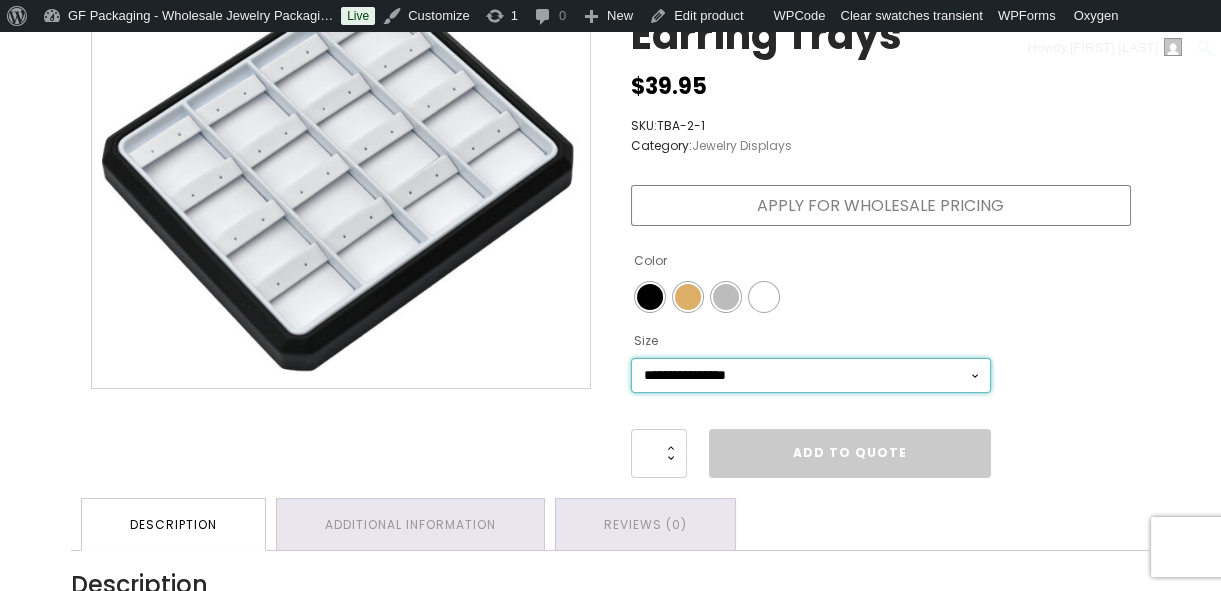 click on "**********" at bounding box center (811, 375) 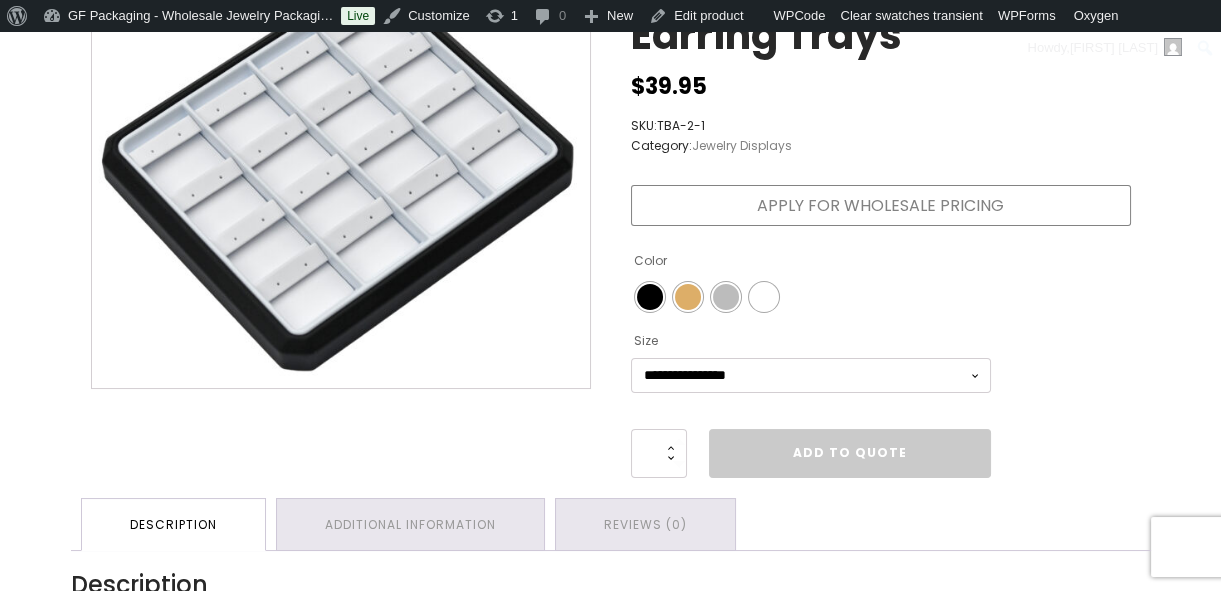 click on "**********" at bounding box center (881, 220) 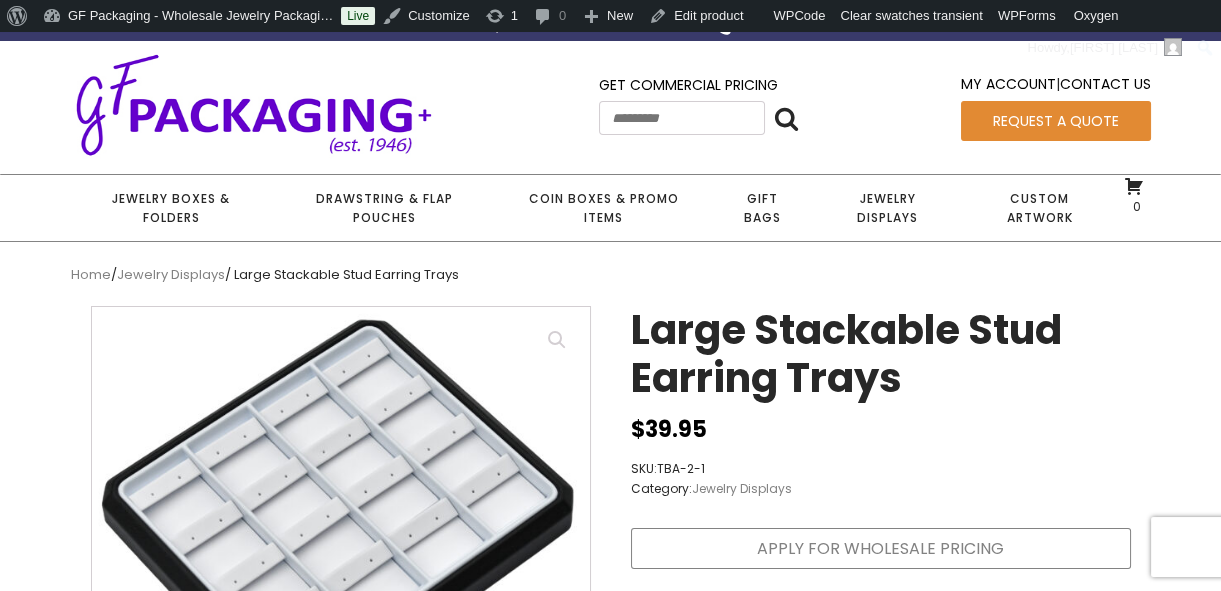scroll, scrollTop: 0, scrollLeft: 0, axis: both 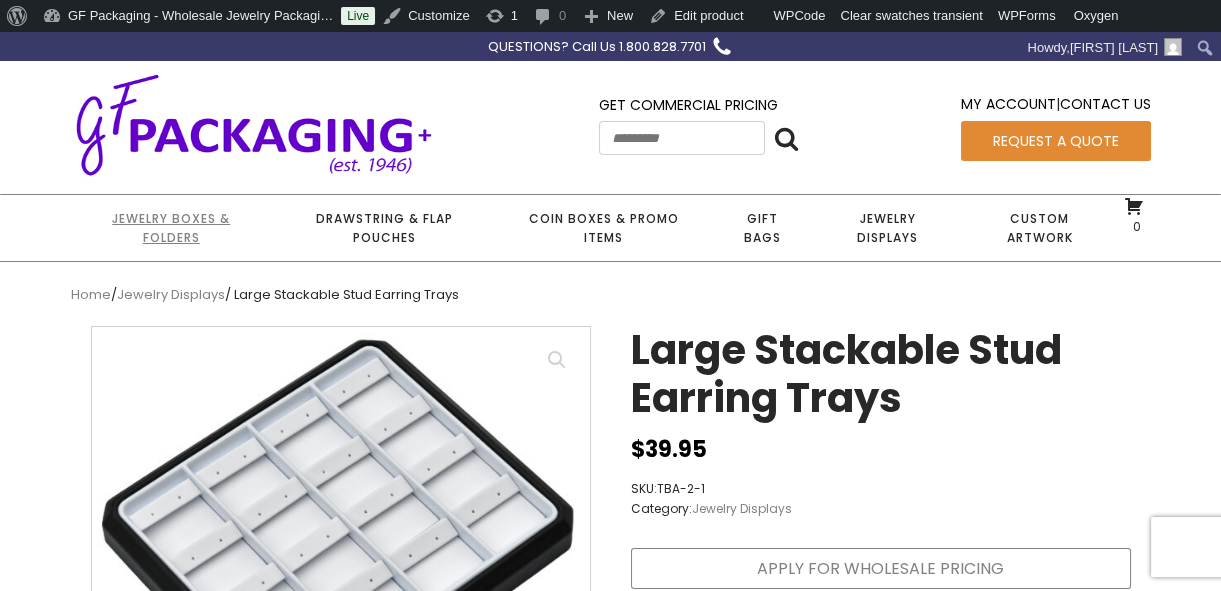 click on "Jewelry Boxes & Folders" at bounding box center (171, 228) 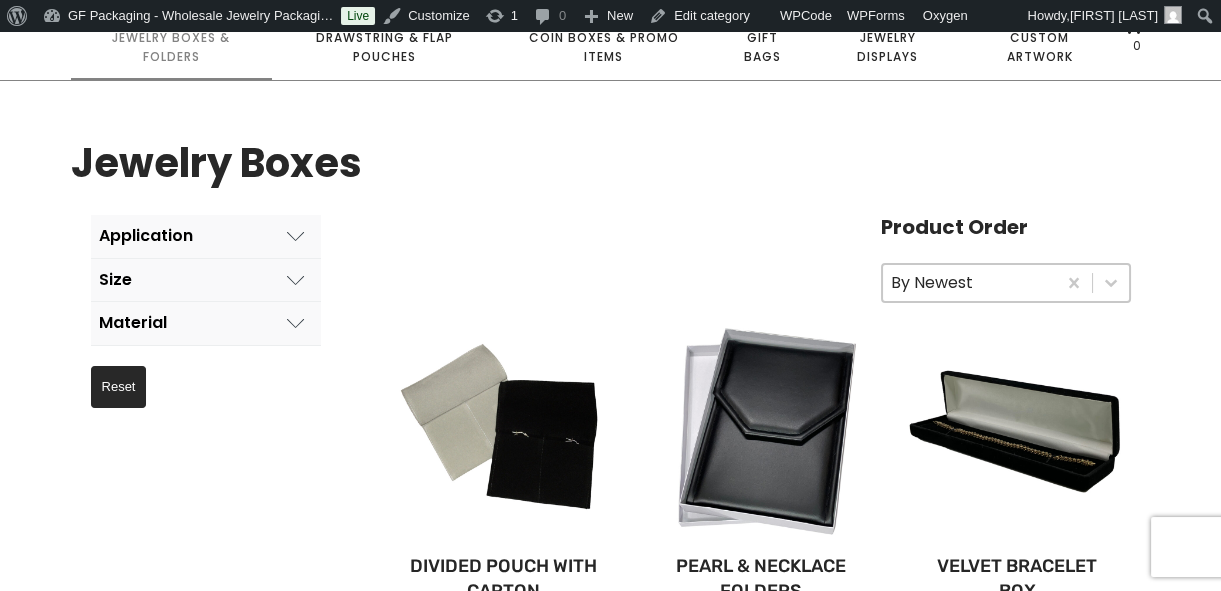 scroll, scrollTop: 0, scrollLeft: 0, axis: both 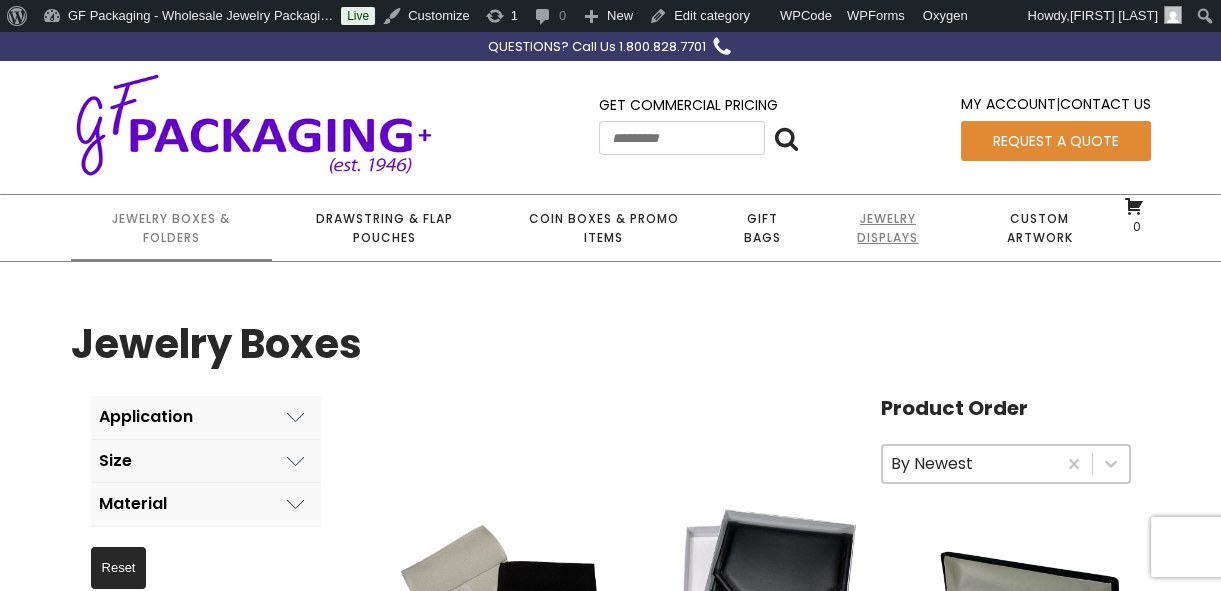 click on "Jewelry Displays" at bounding box center [888, 228] 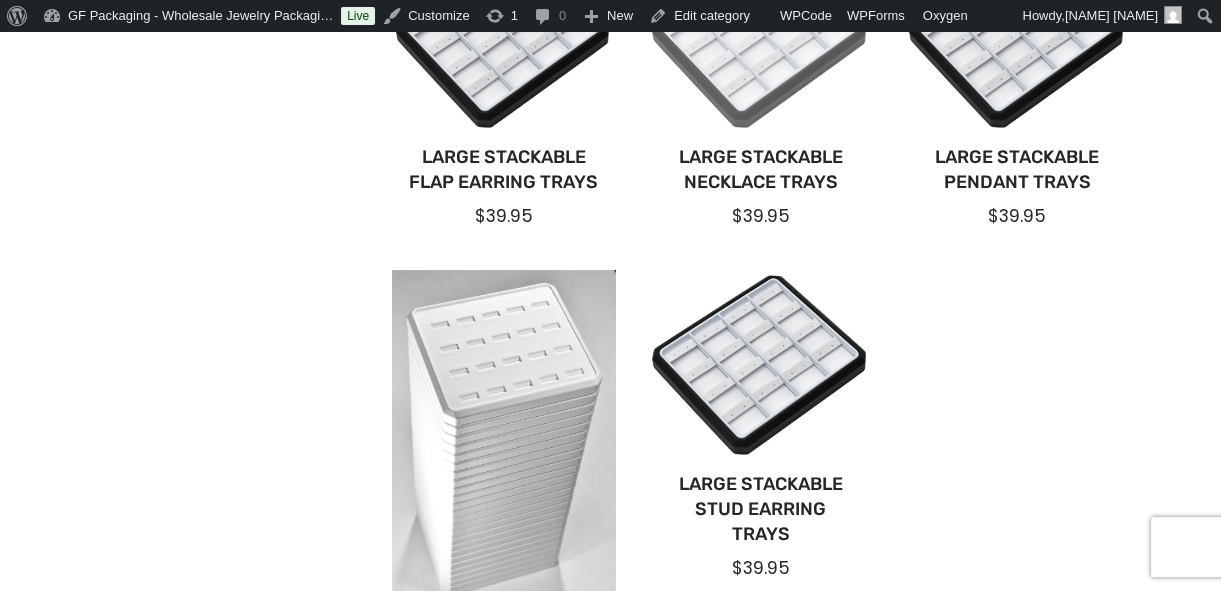 scroll, scrollTop: 636, scrollLeft: 0, axis: vertical 